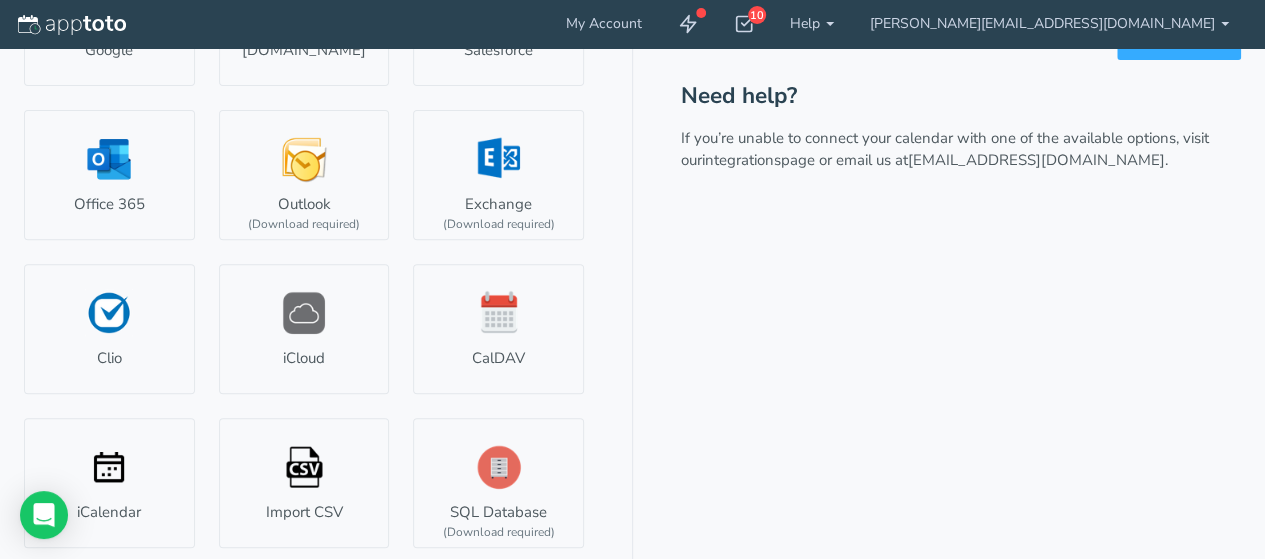 scroll, scrollTop: 0, scrollLeft: 0, axis: both 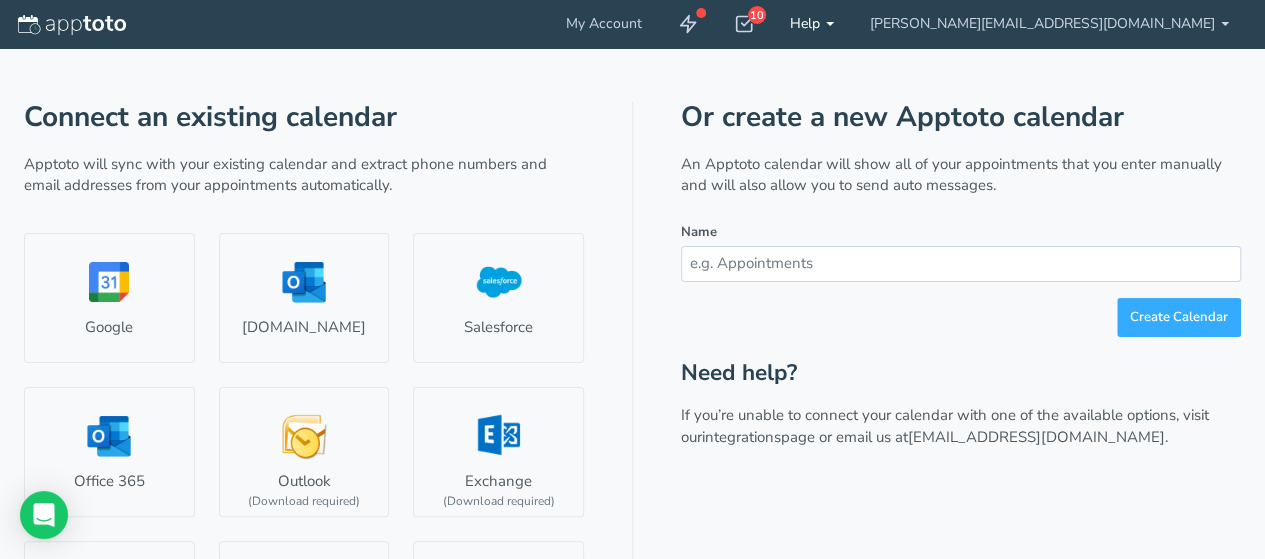 click on "Help" at bounding box center (812, 24) 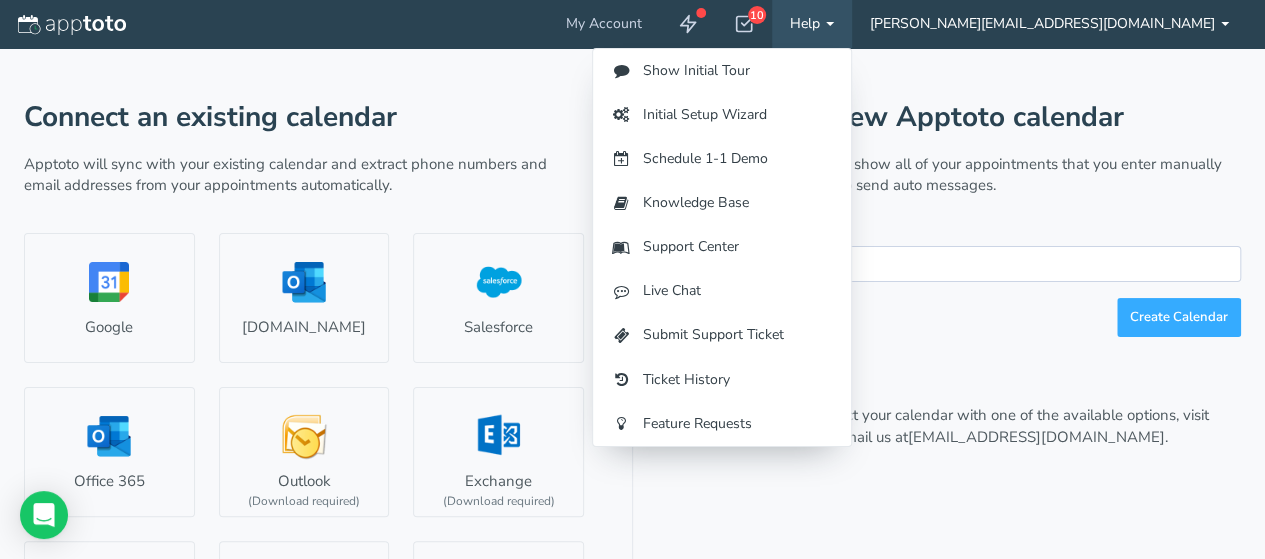click on "[PERSON_NAME][EMAIL_ADDRESS][DOMAIN_NAME]" at bounding box center [1049, 24] 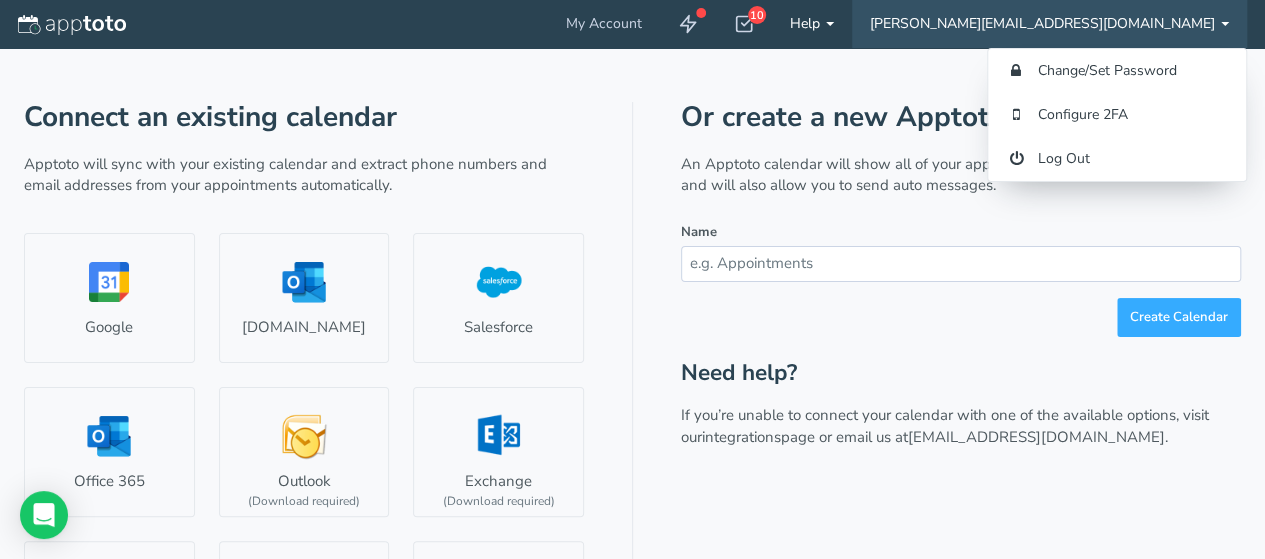 click on "Help" at bounding box center (812, 24) 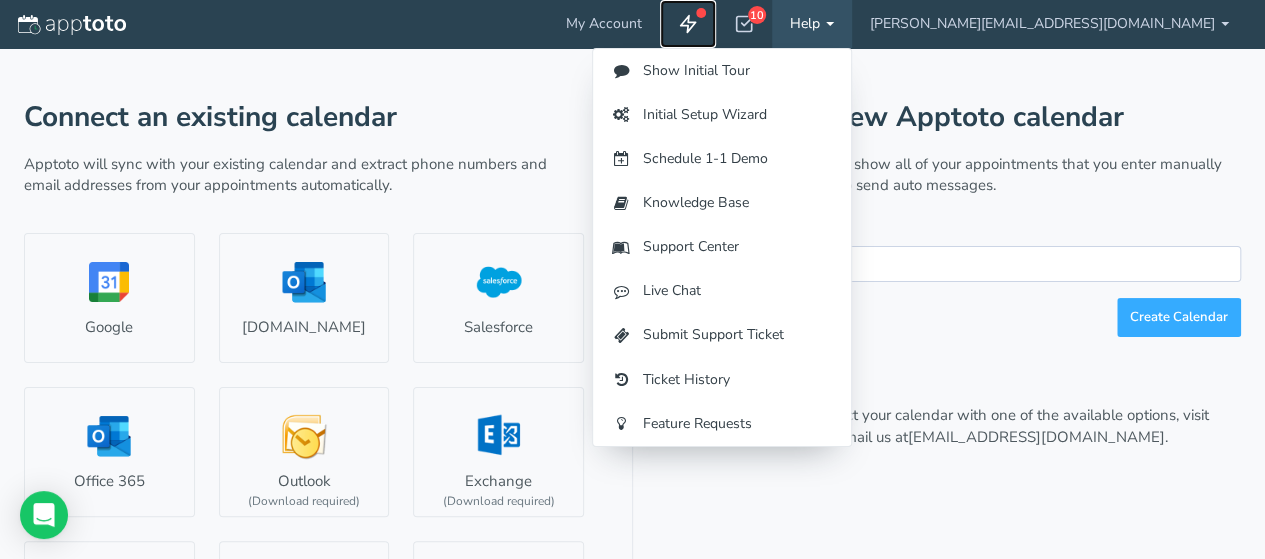 click 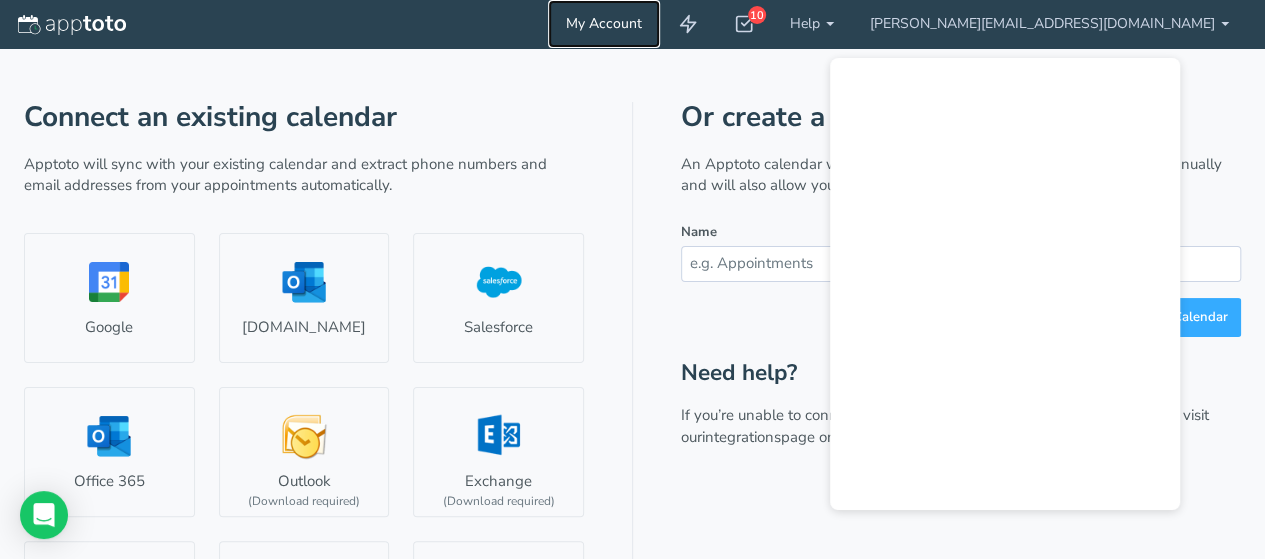 click on "My Account" at bounding box center [604, 24] 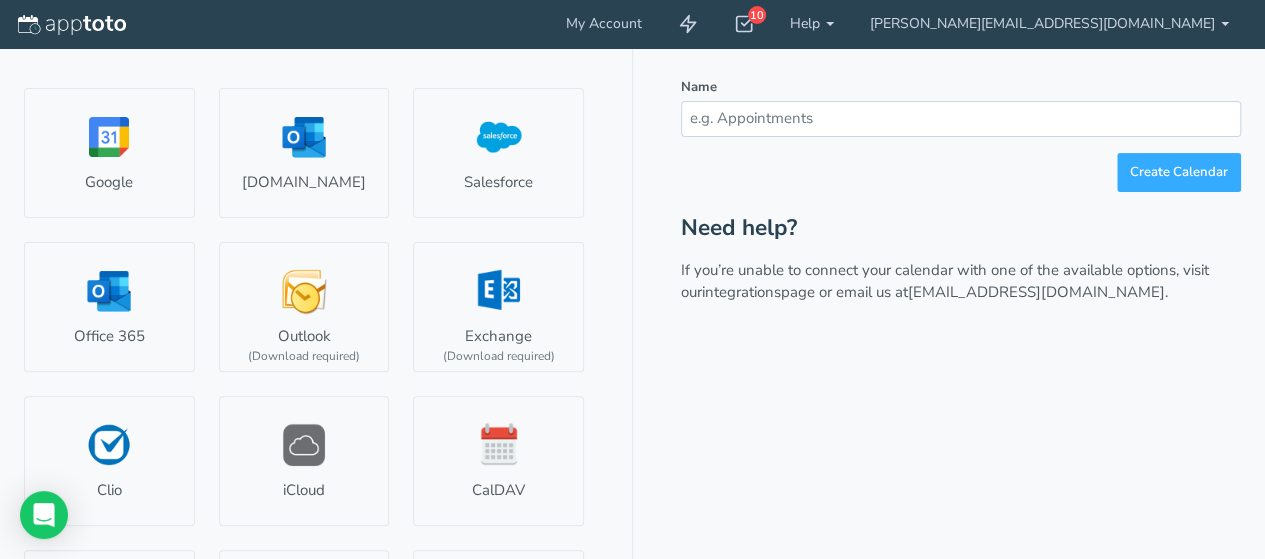 scroll, scrollTop: 0, scrollLeft: 0, axis: both 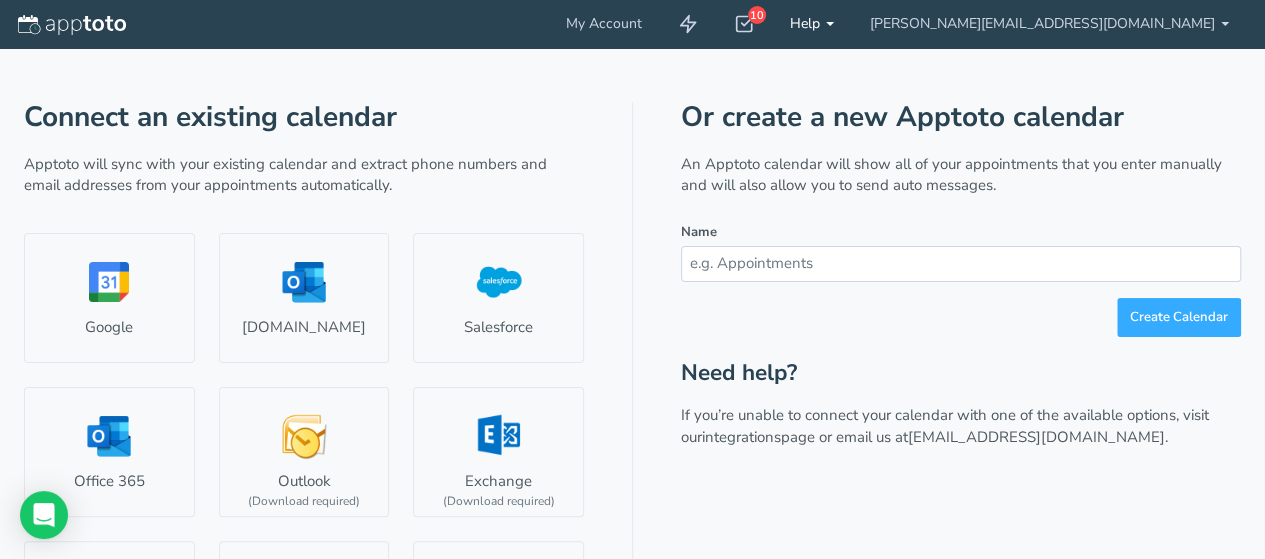 click on "Help" at bounding box center [812, 24] 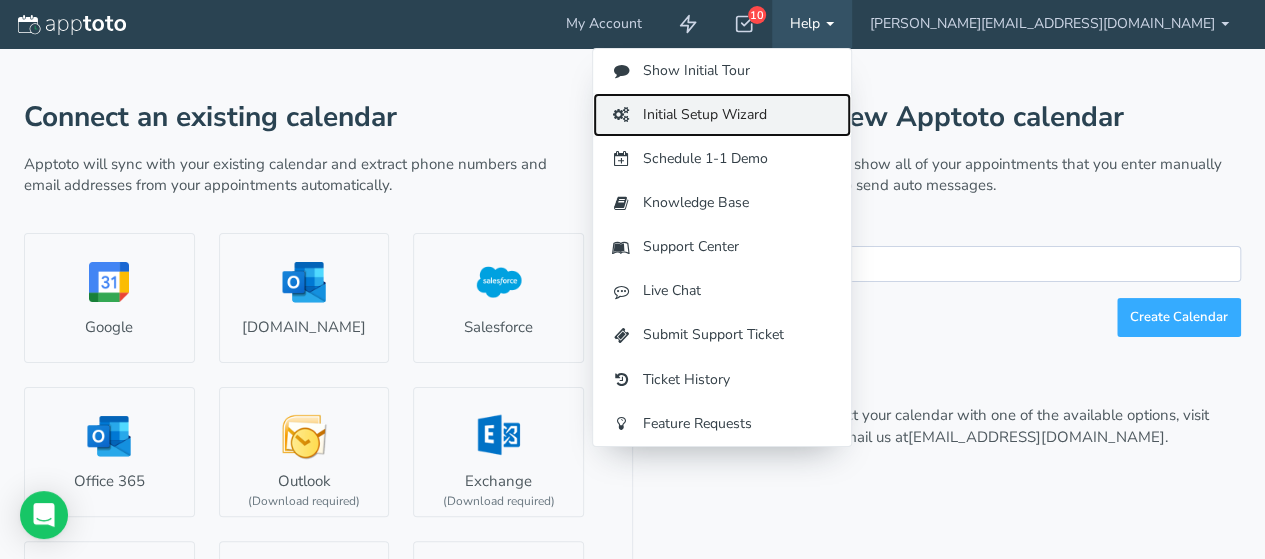 click on "Initial Setup Wizard" at bounding box center [722, 115] 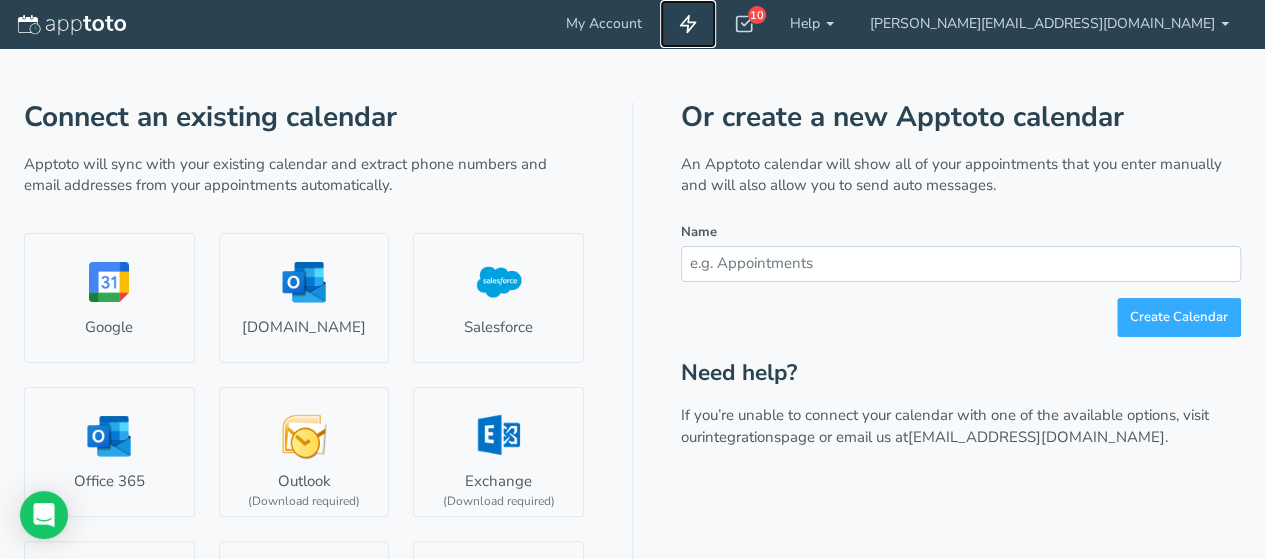 click 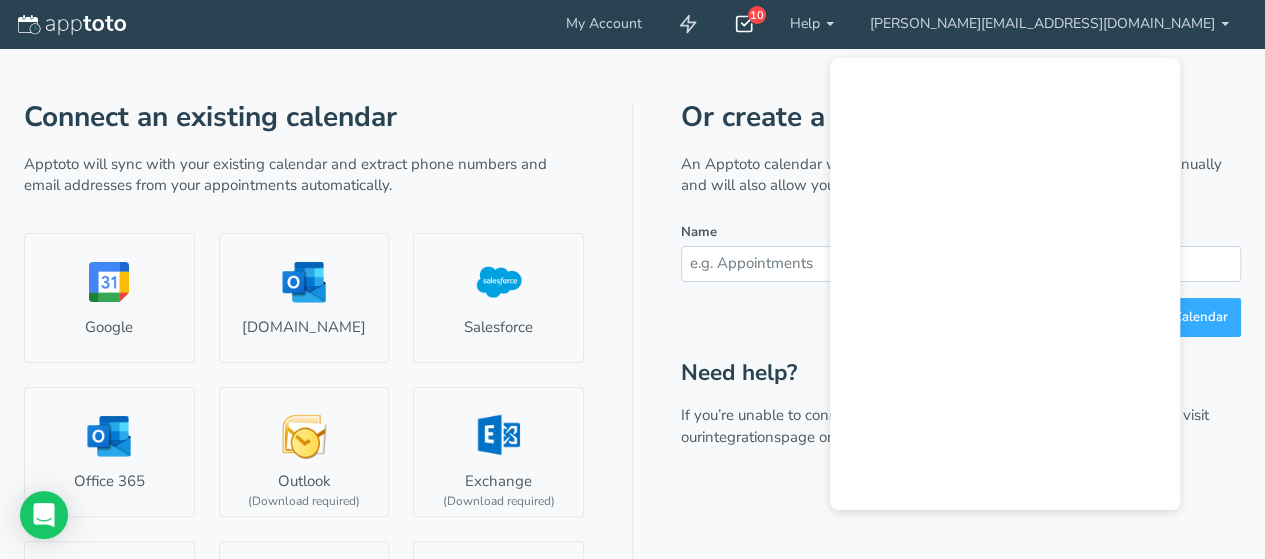 click on "10" at bounding box center (757, 15) 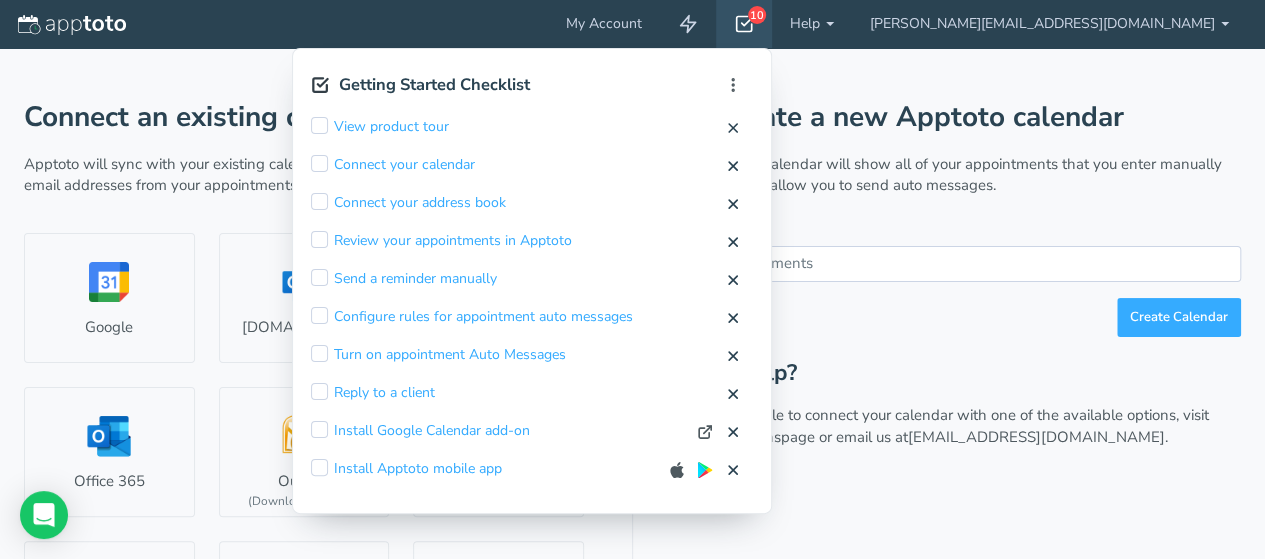 click at bounding box center [319, 467] 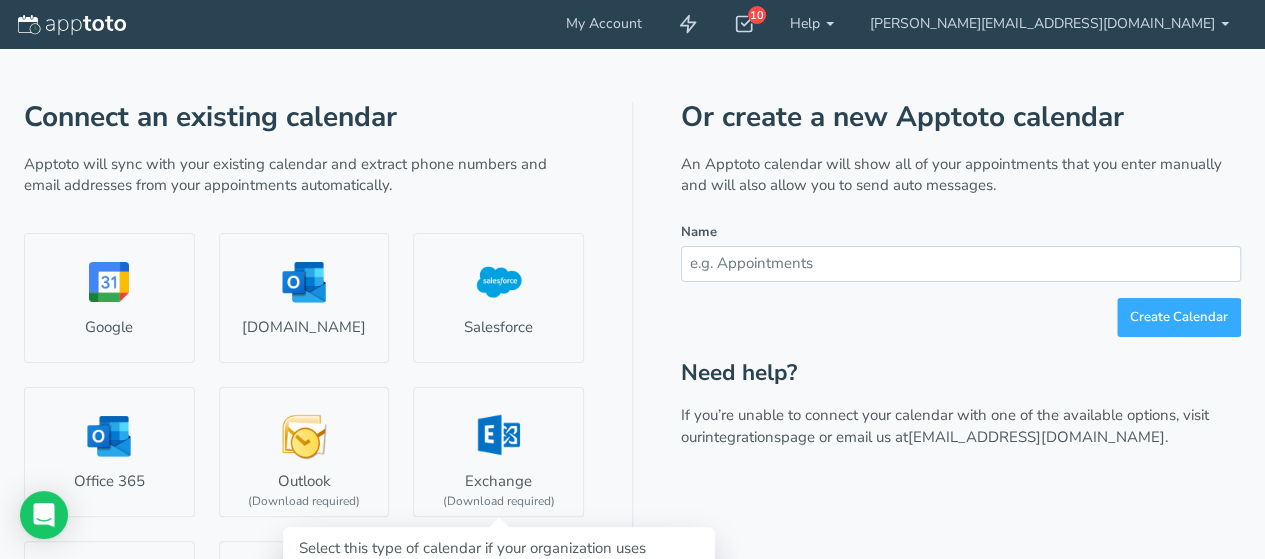 click on "My Account
10
Getting Started Checklist
Hide completed
Refresh
Remove Checklist from top bar
Show Checklist in top bar
View product tour
View product tour" at bounding box center (632, 418) 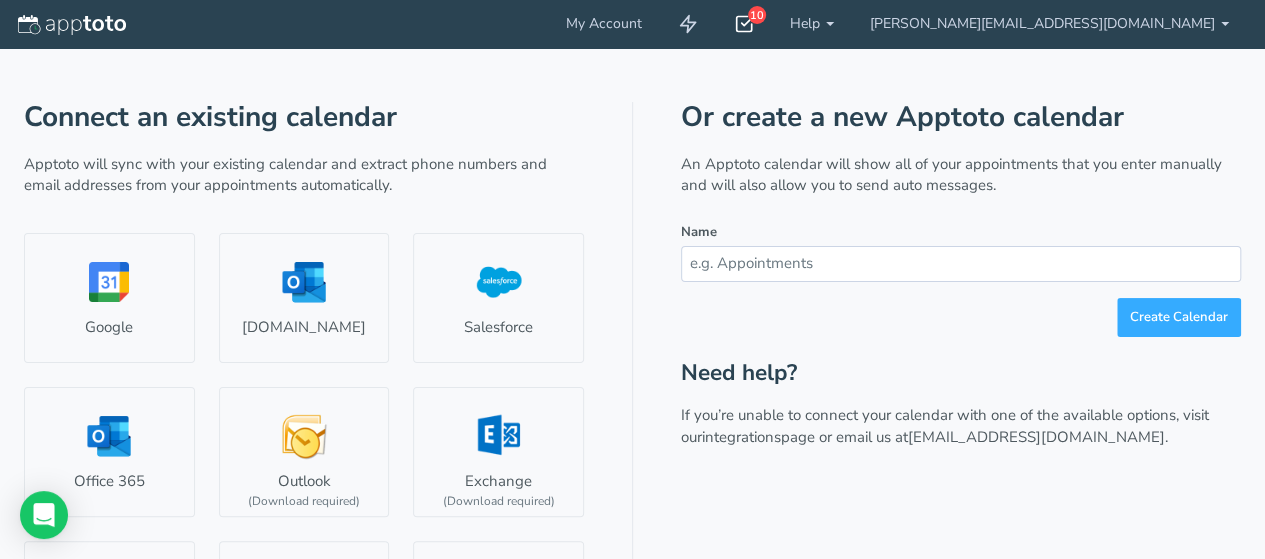 click 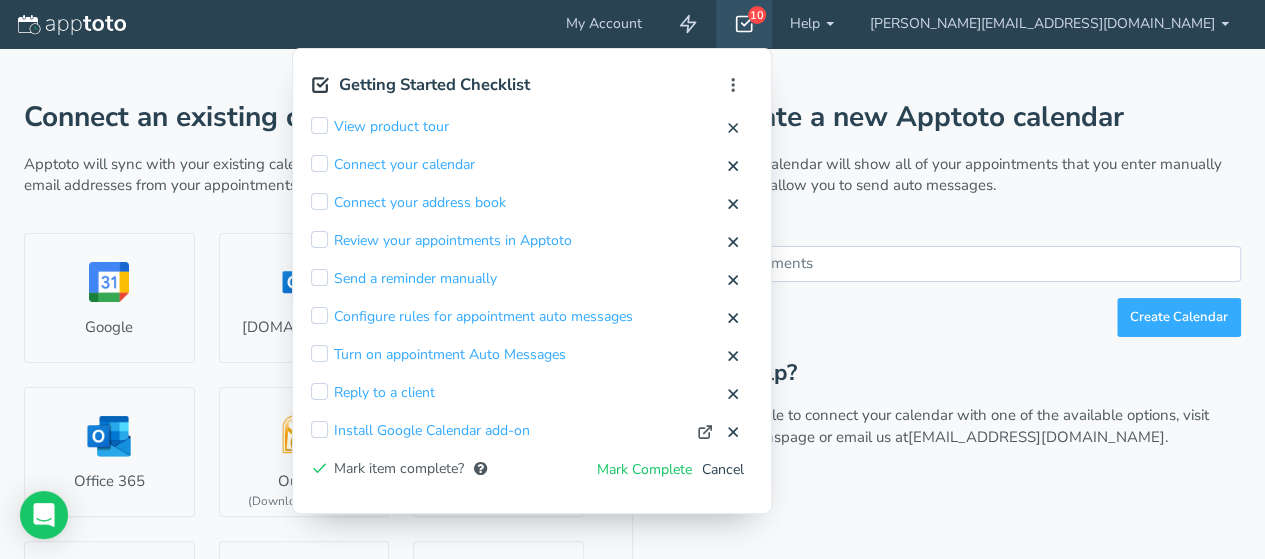 click on "My Account
10
Getting Started Checklist
Hide completed
Refresh
Remove Checklist from top bar
Show Checklist in top bar
View product tour
View product tour" at bounding box center (632, 418) 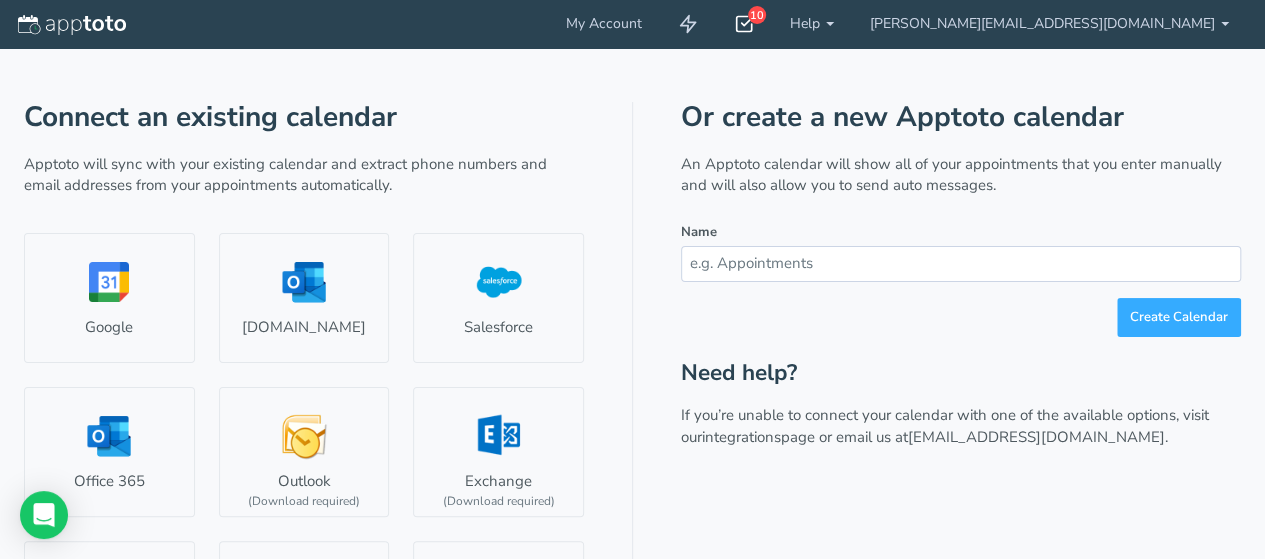 click on "10" at bounding box center (744, 24) 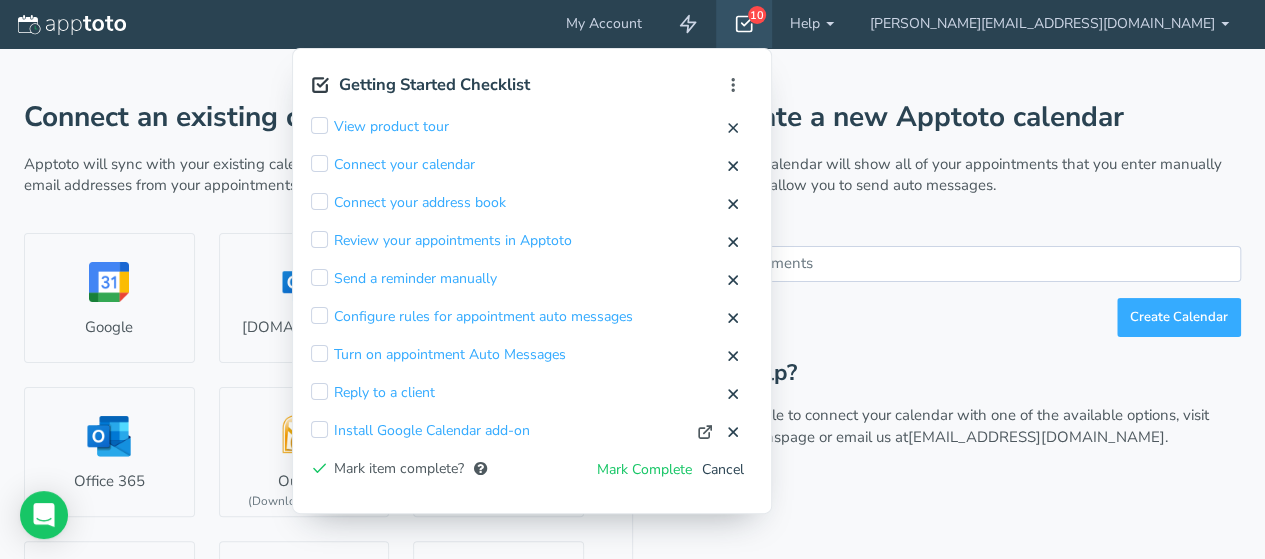 click on "Cancel" at bounding box center [723, 469] 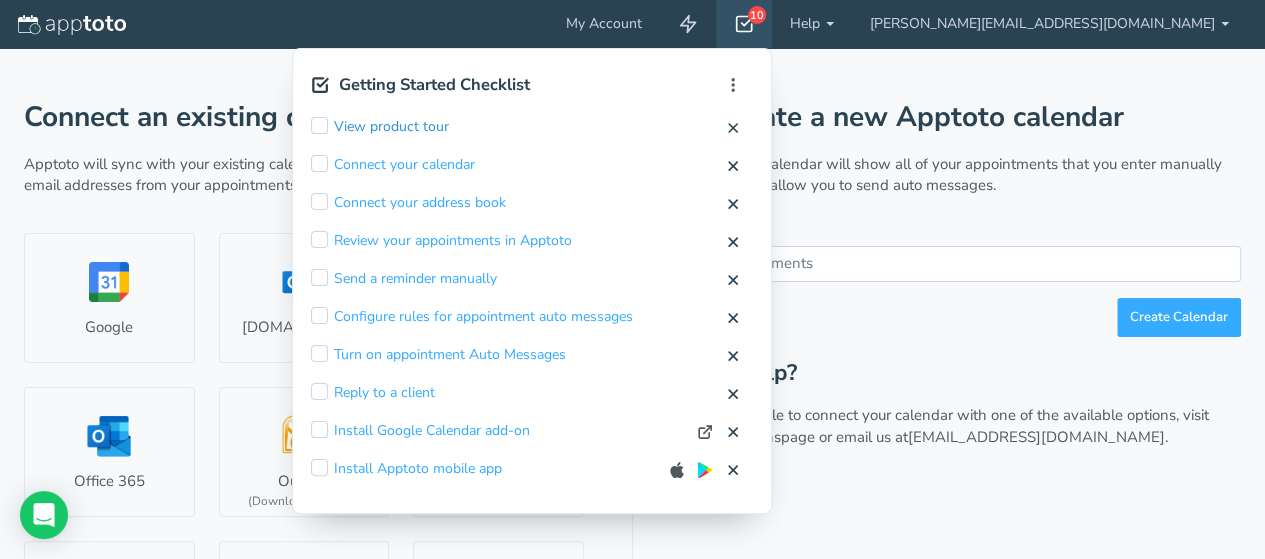 click on "View product tour" at bounding box center [391, 127] 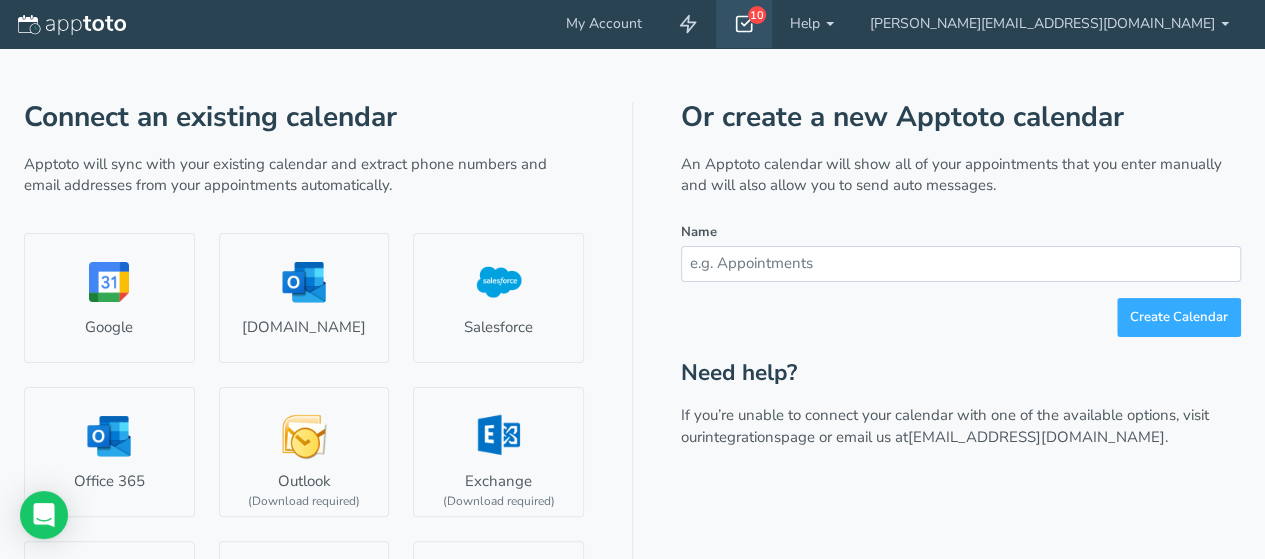 click on "10" at bounding box center (744, 24) 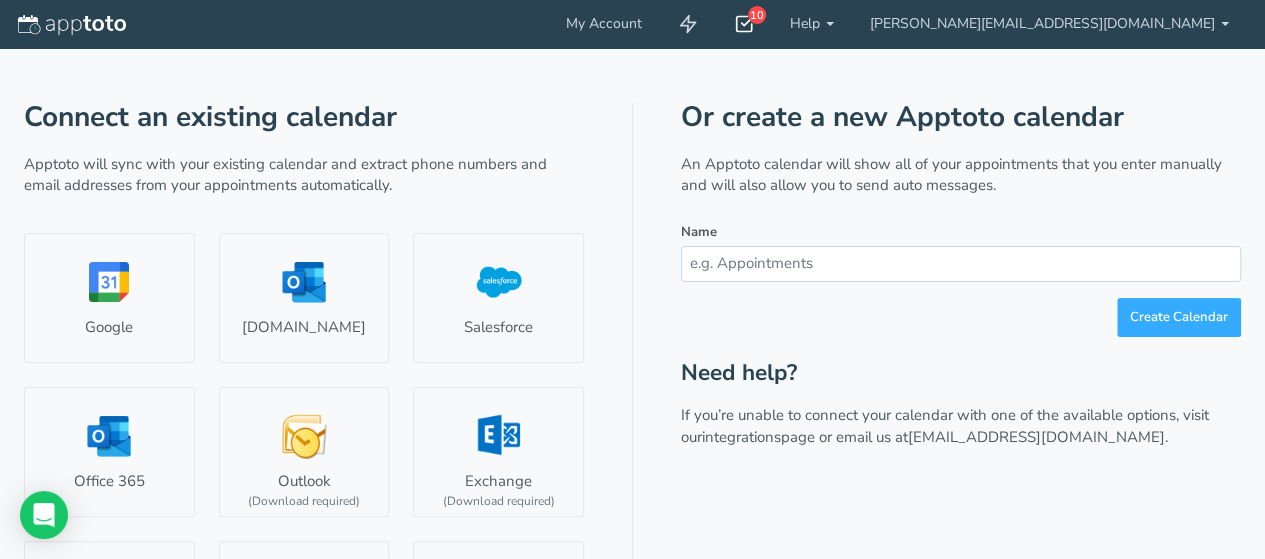 click 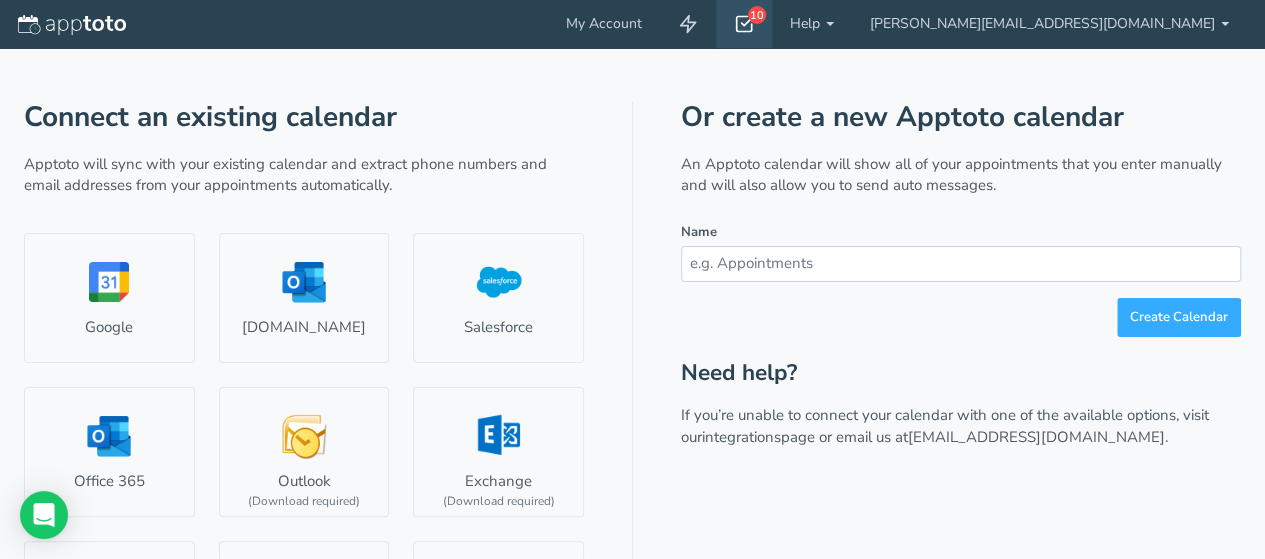 click 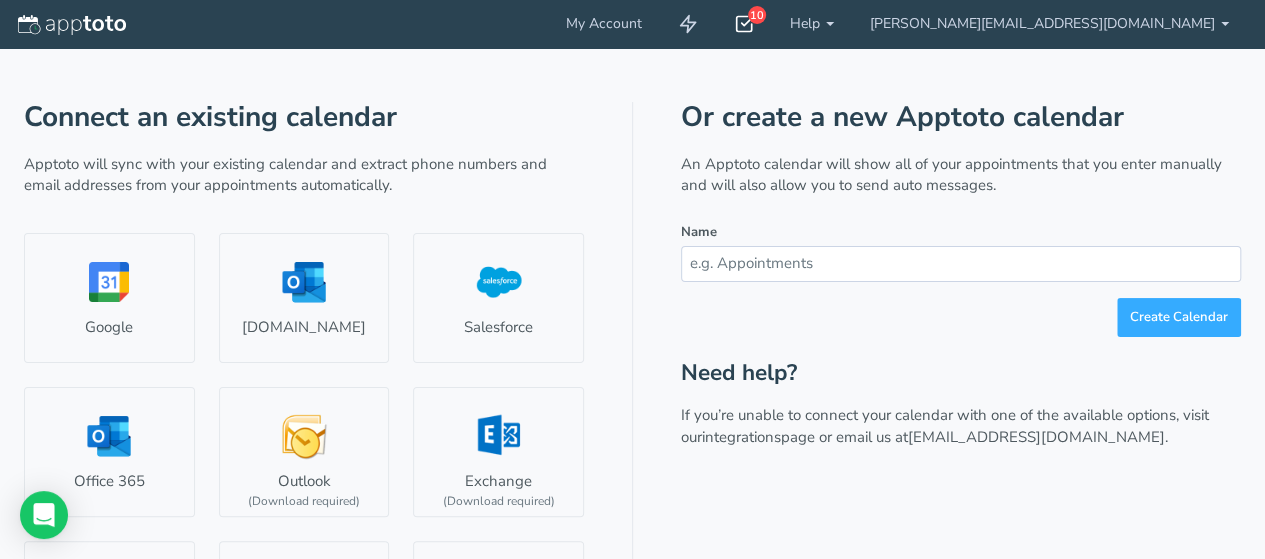 click 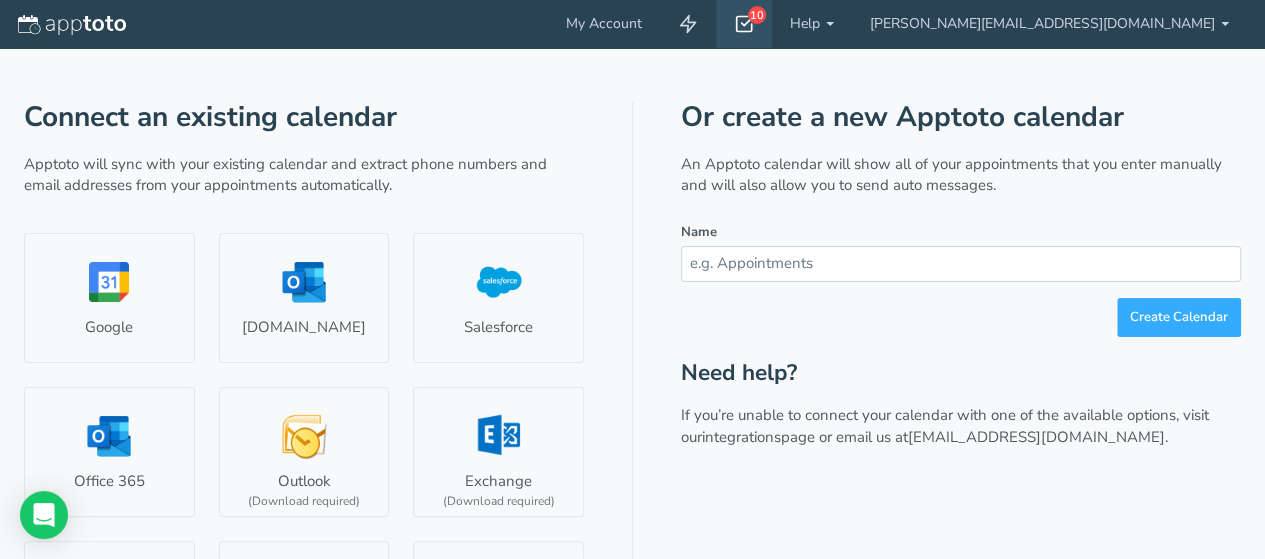 click 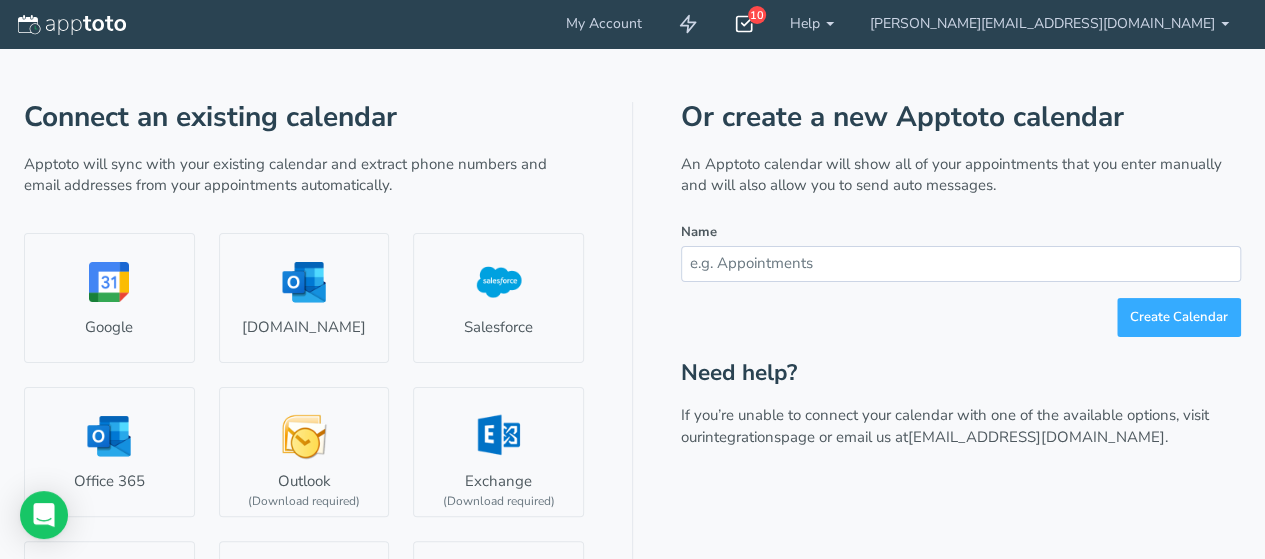 click 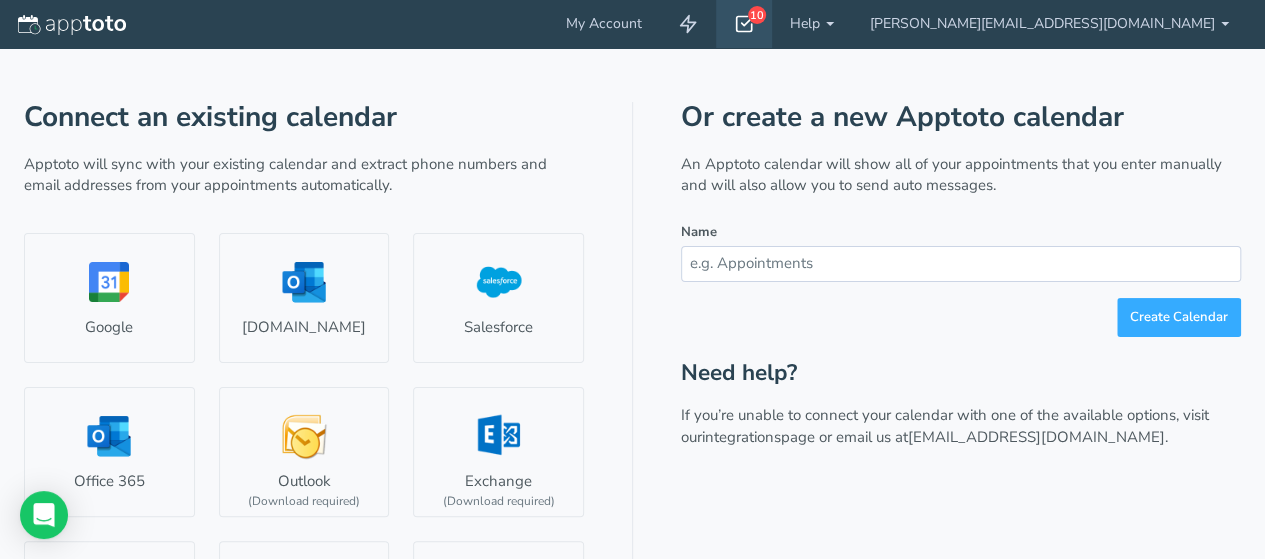 click on "10" at bounding box center (744, 24) 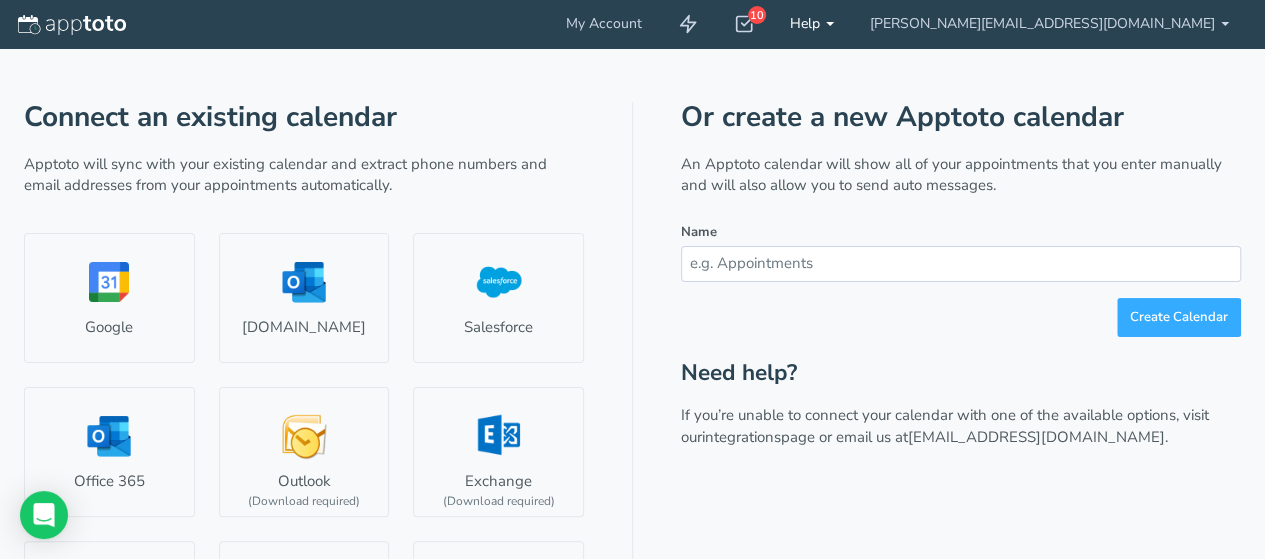 click on "Help" at bounding box center [812, 24] 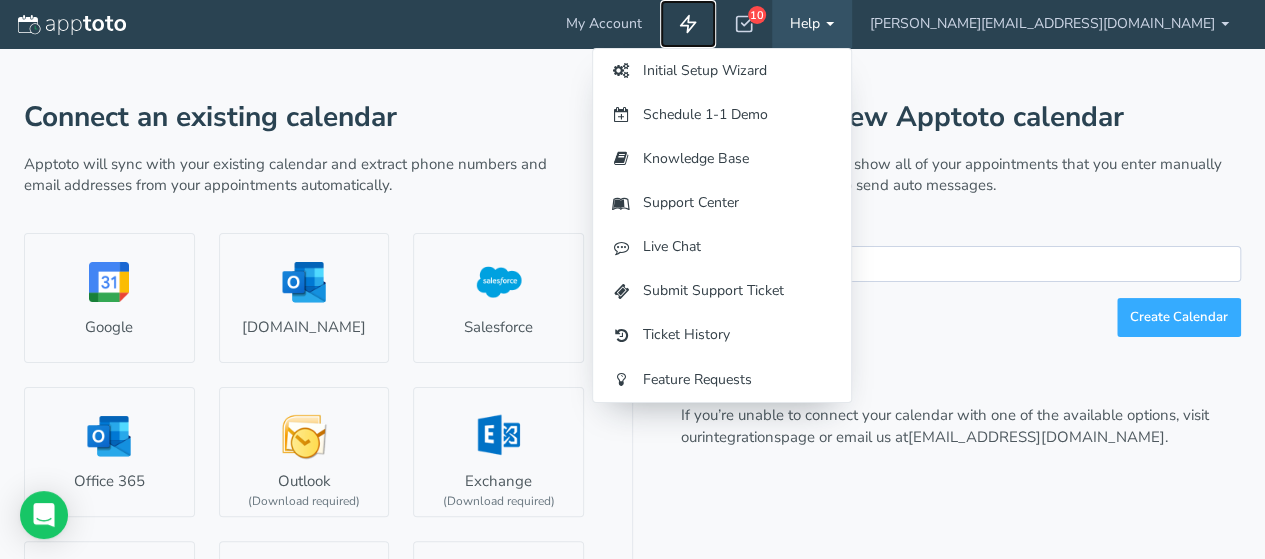 click 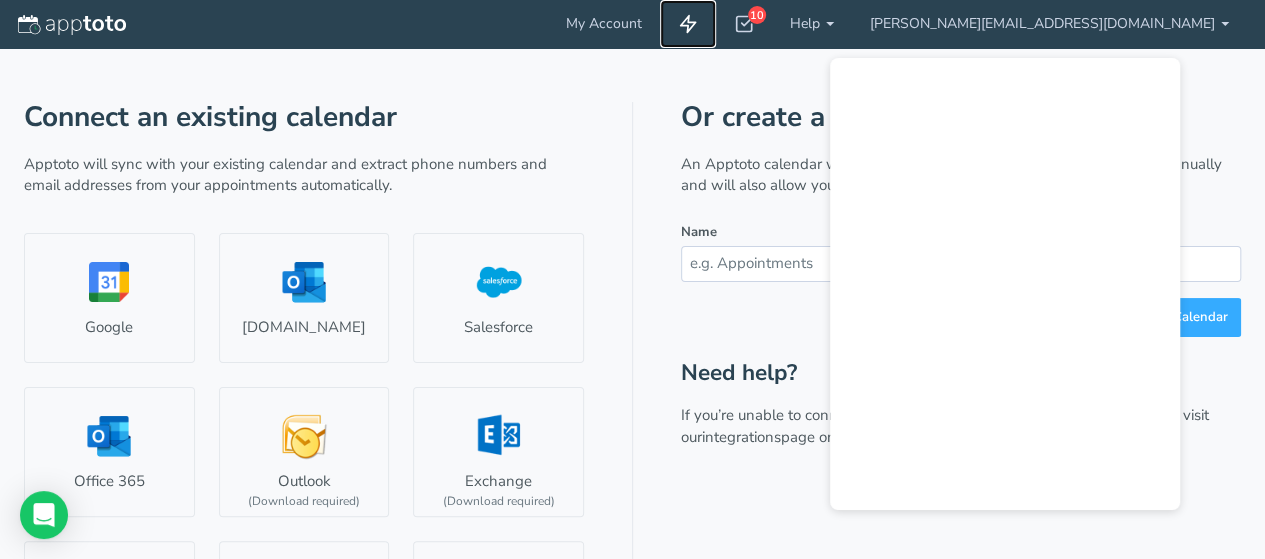 click 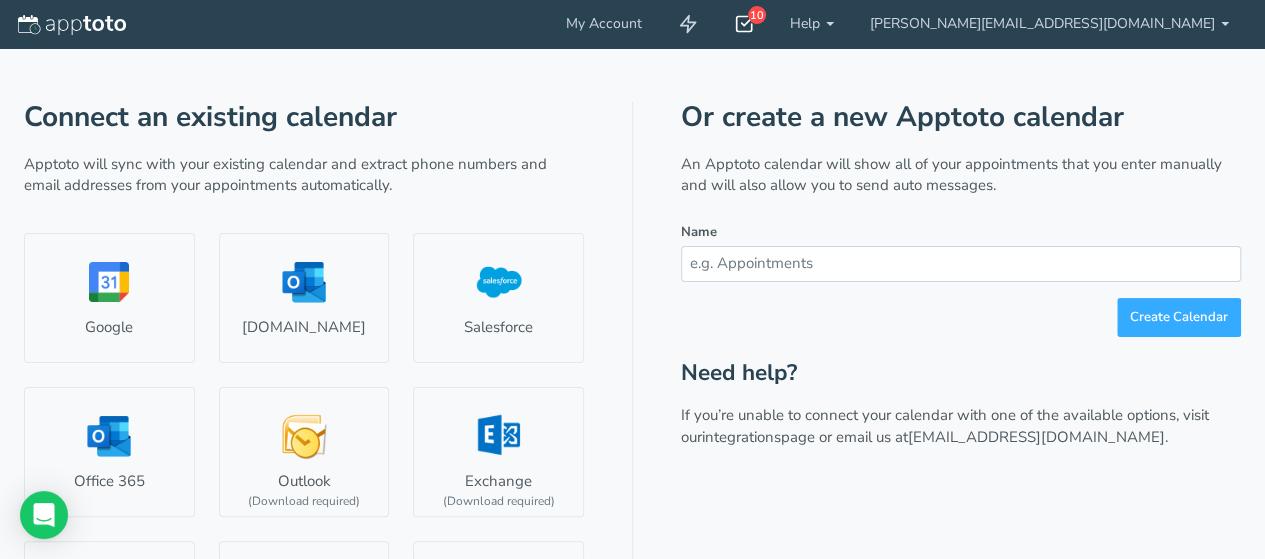 click 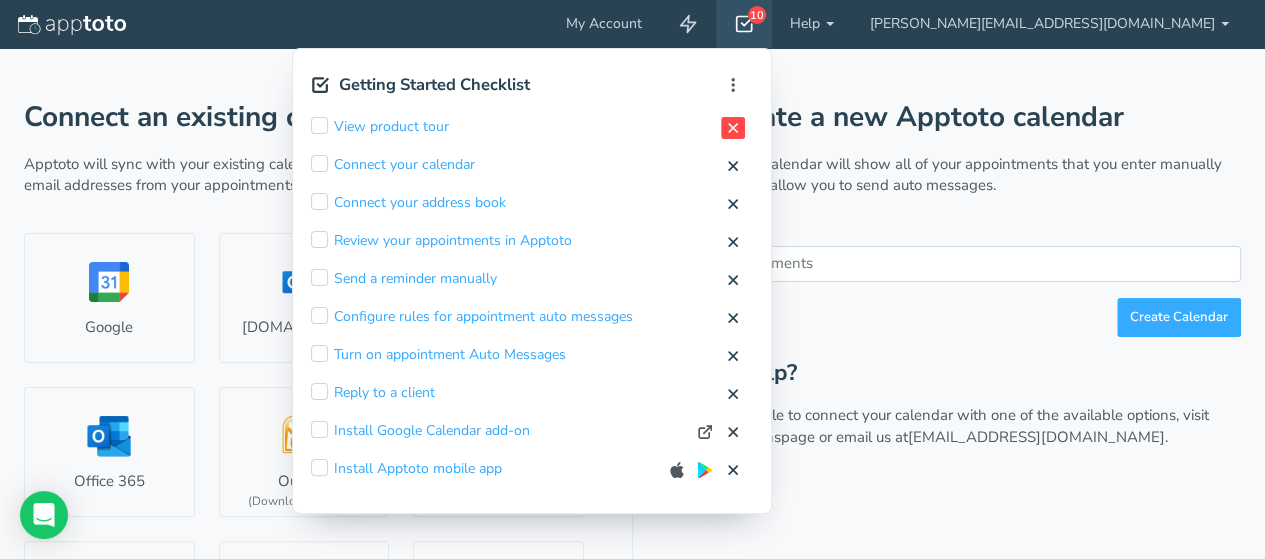 click 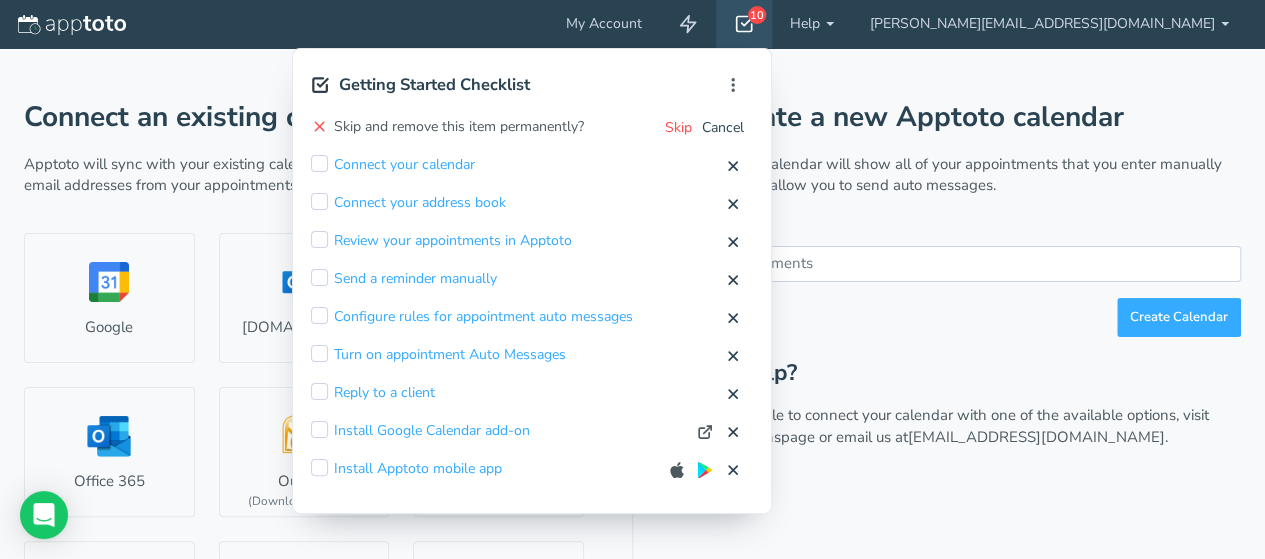 click on "Cancel" at bounding box center (723, 127) 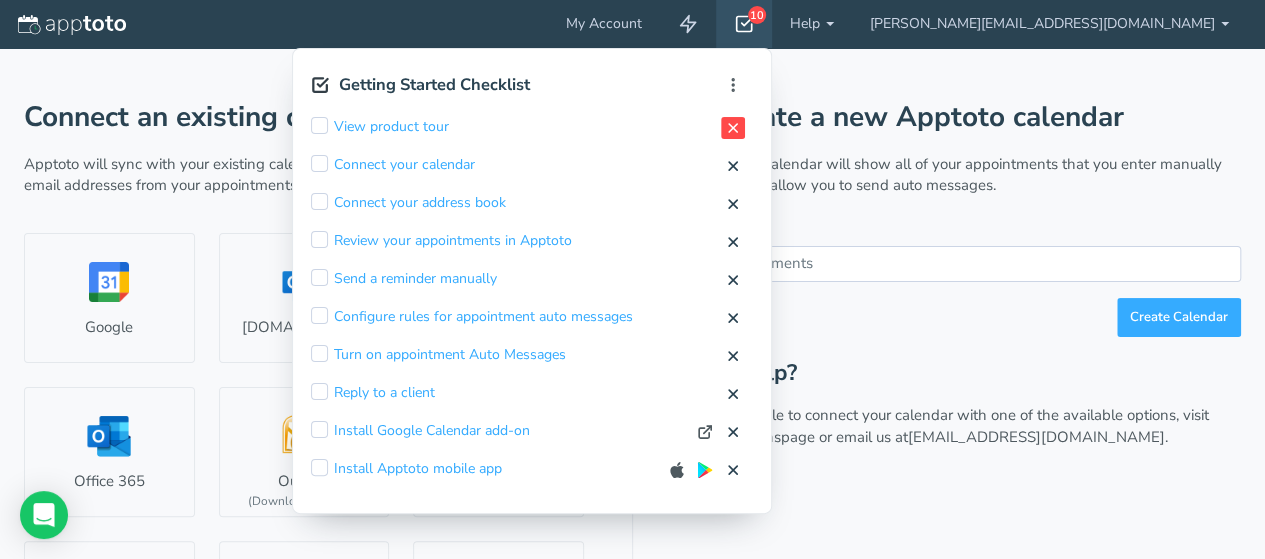 click 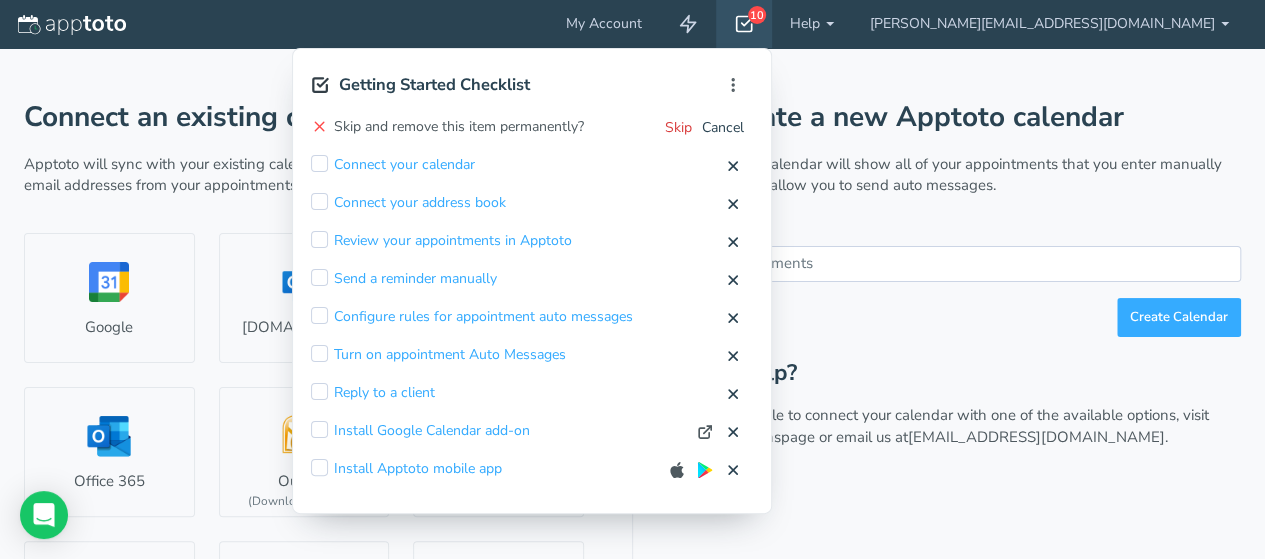 click on "Skip" at bounding box center [678, 127] 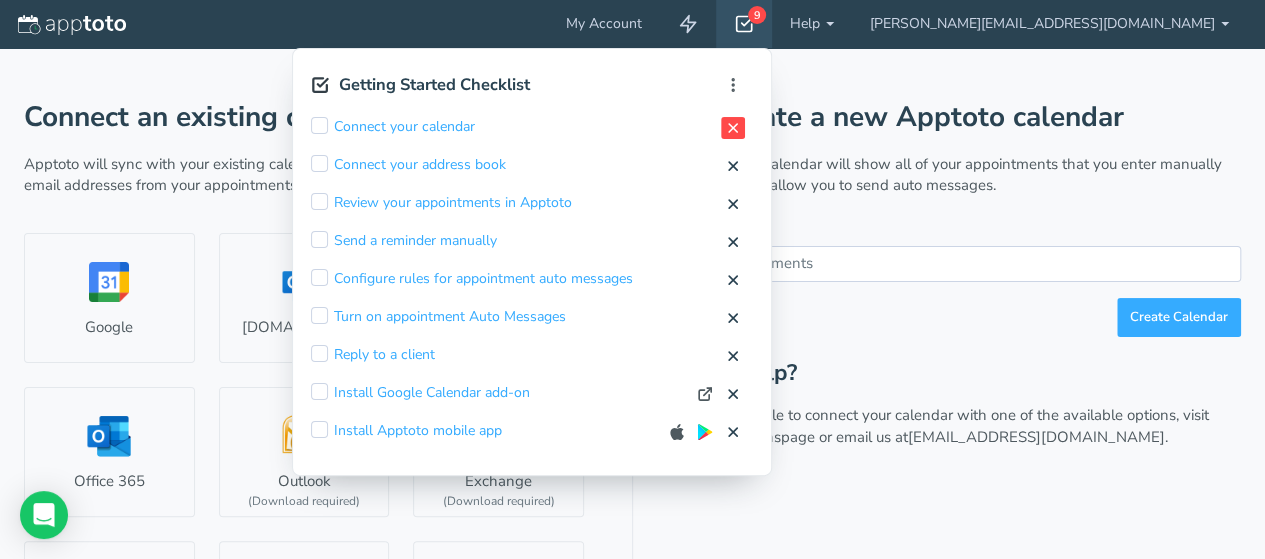 click 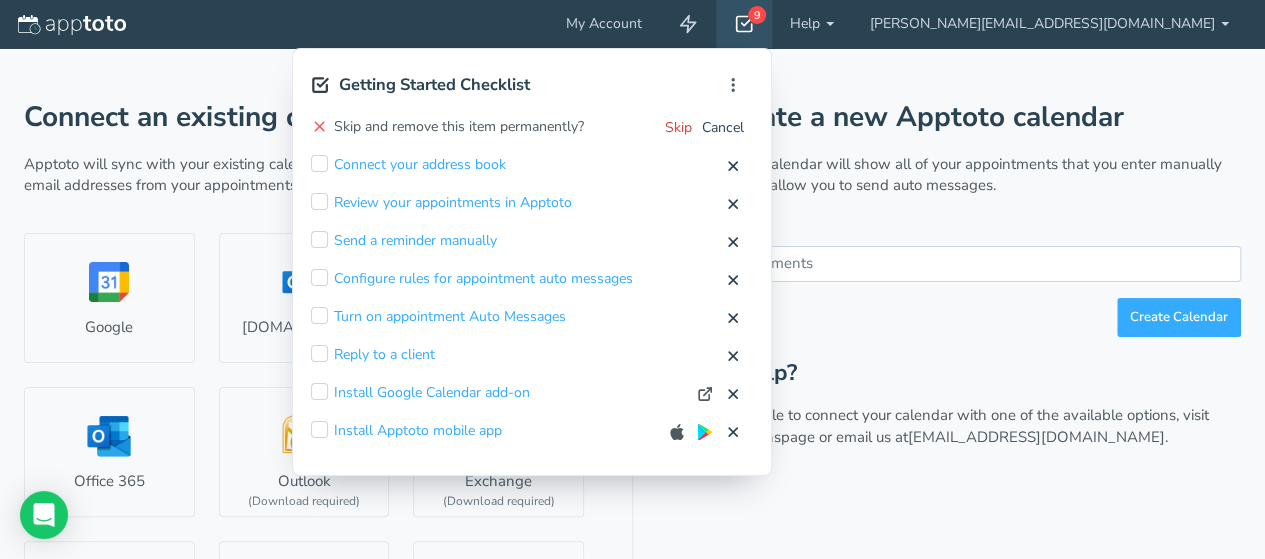 click on "Skip" at bounding box center [678, 127] 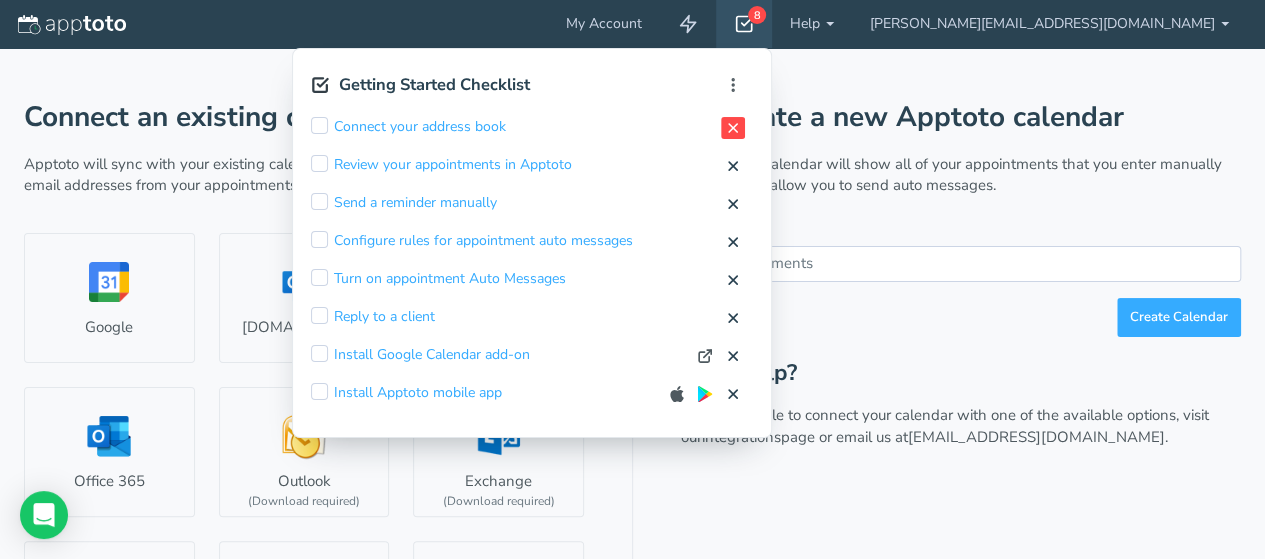 click 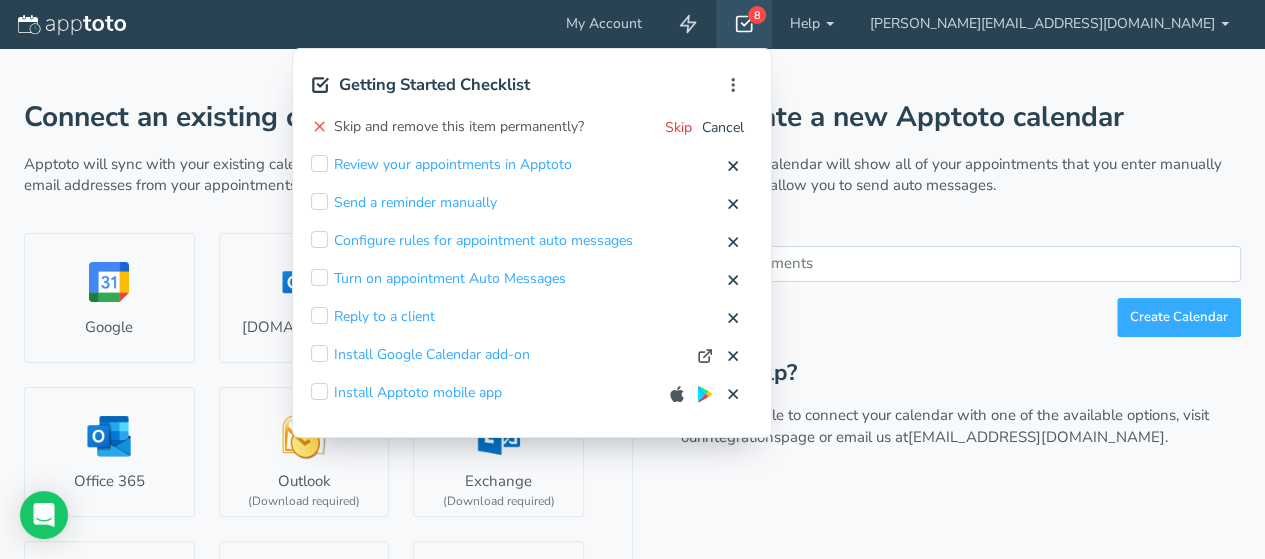 drag, startPoint x: 845, startPoint y: 124, endPoint x: 868, endPoint y: 134, distance: 25.079872 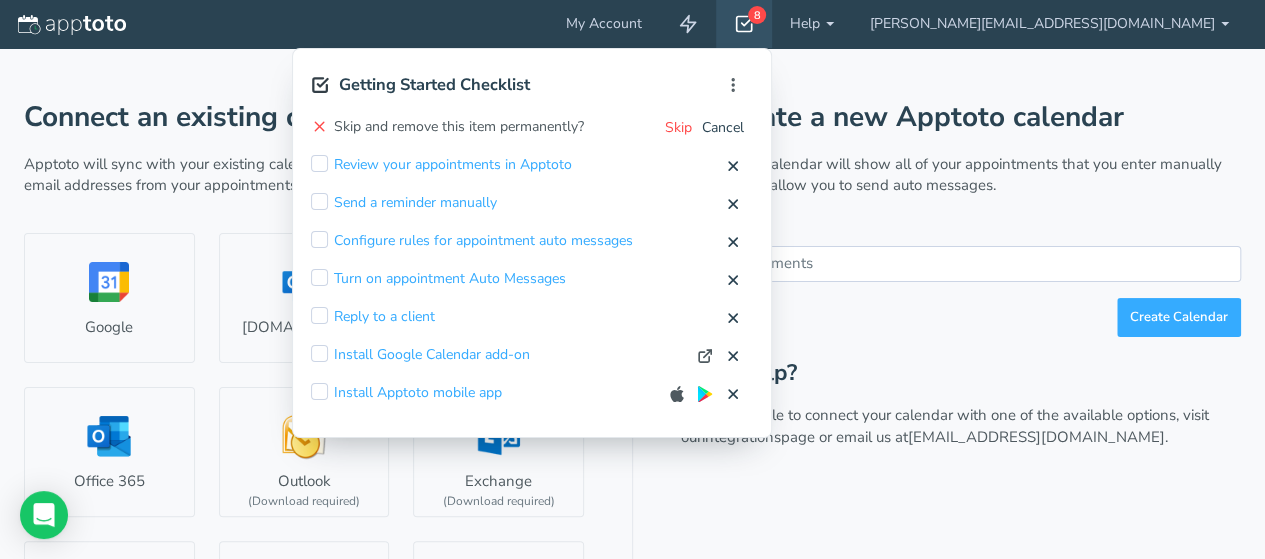 click on "Skip" at bounding box center (678, 127) 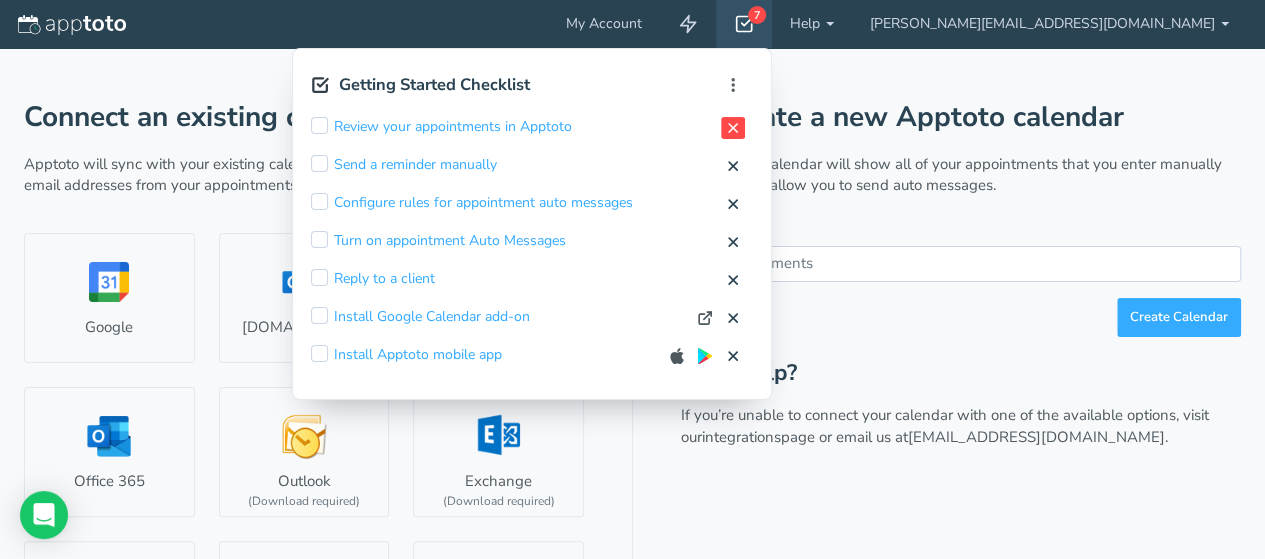click 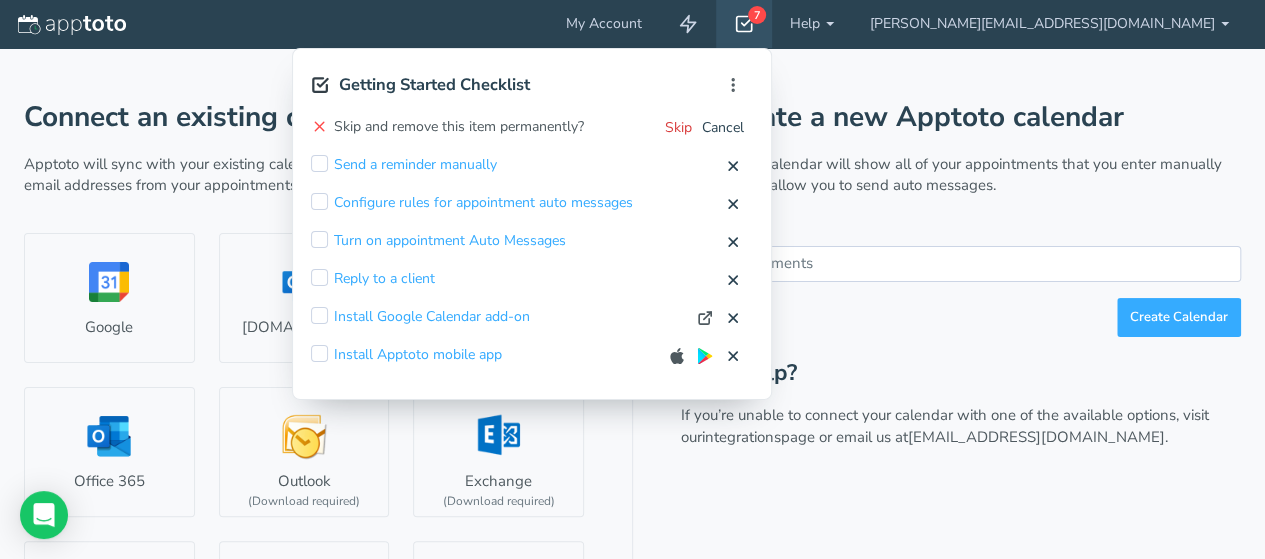 click on "Skip" at bounding box center (678, 127) 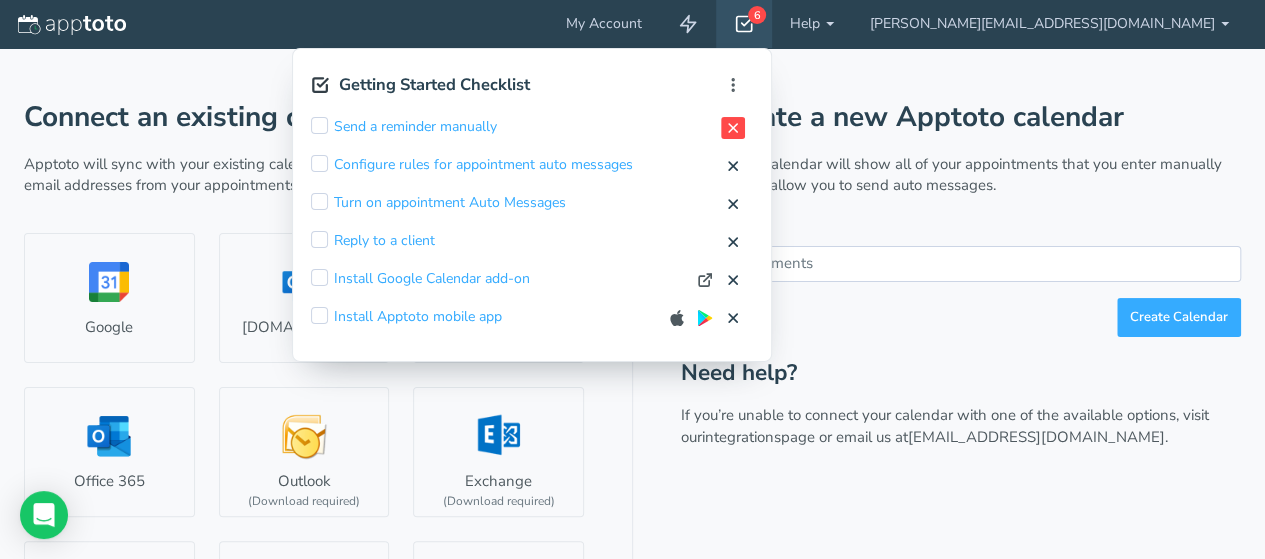 click 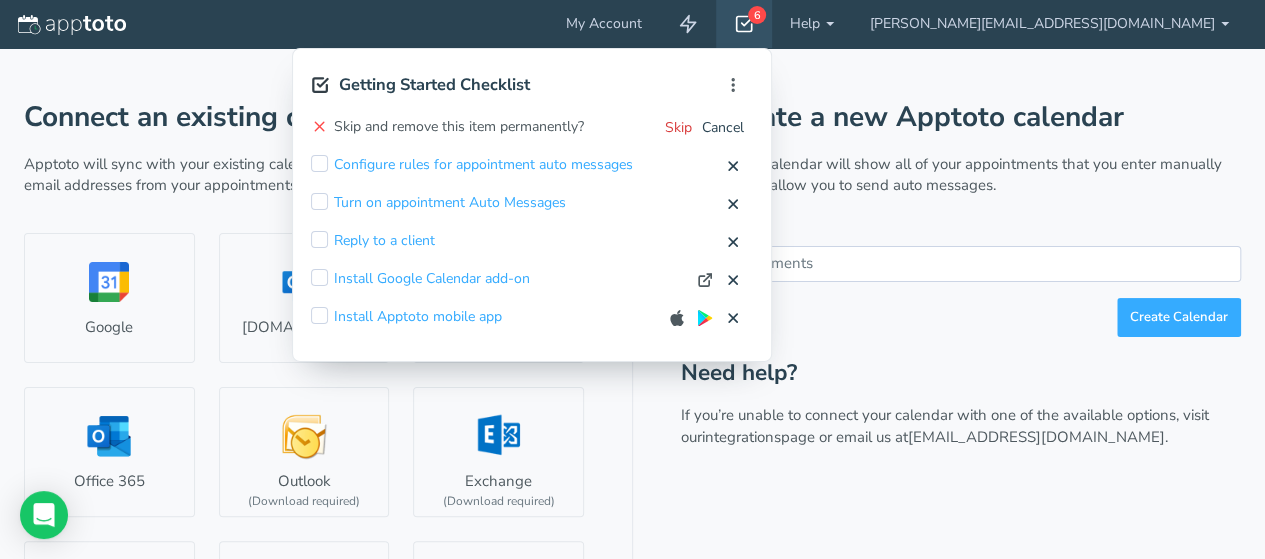 click on "Skip" at bounding box center (678, 127) 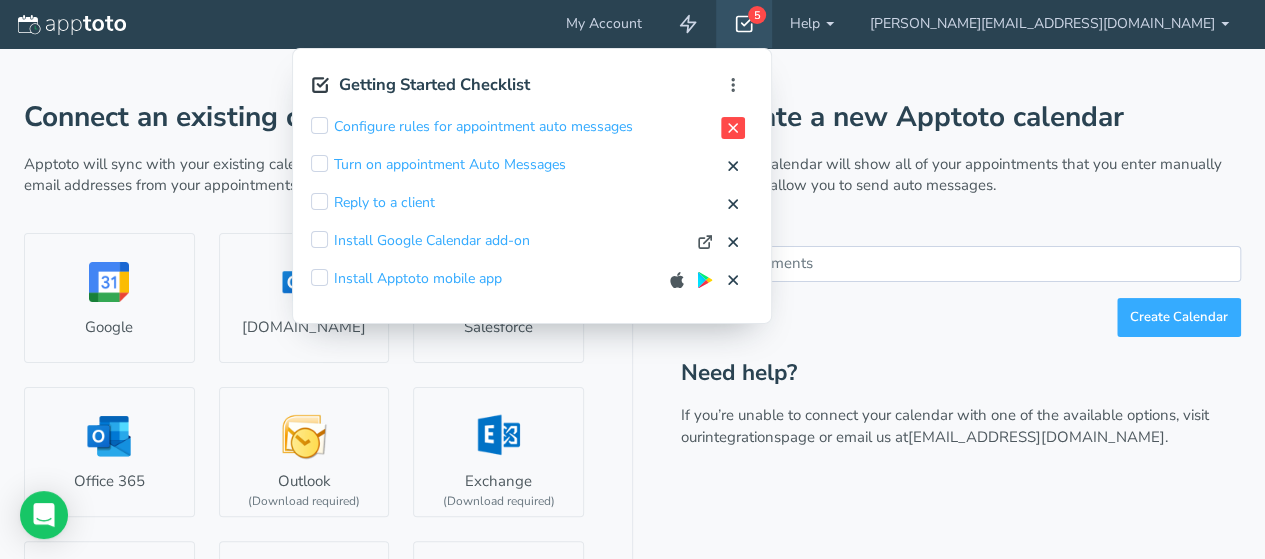 click 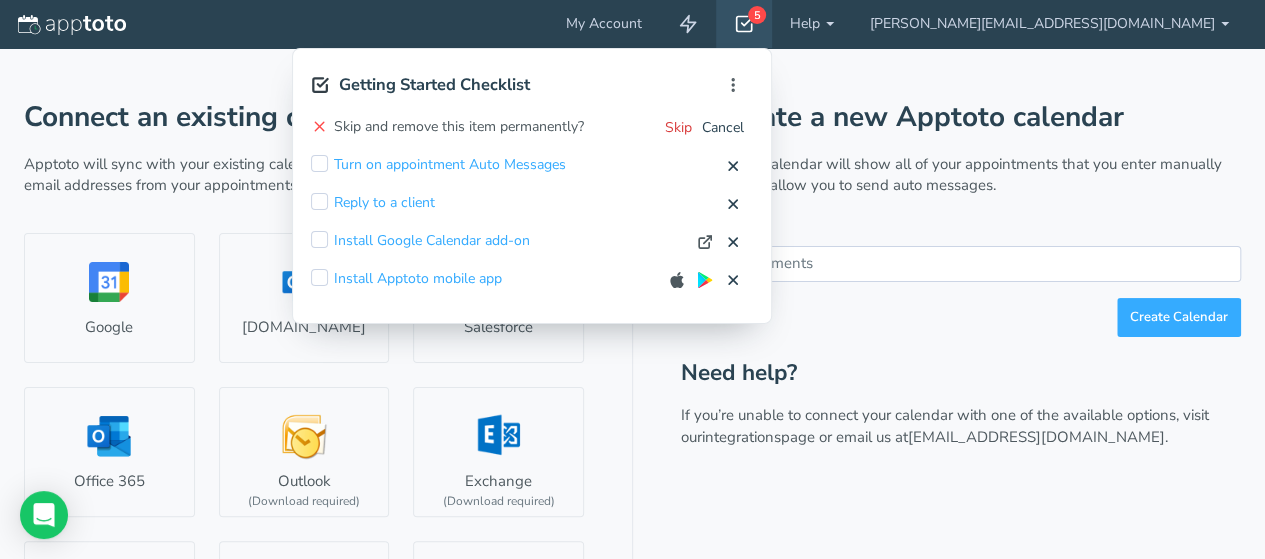click on "Skip" at bounding box center [678, 127] 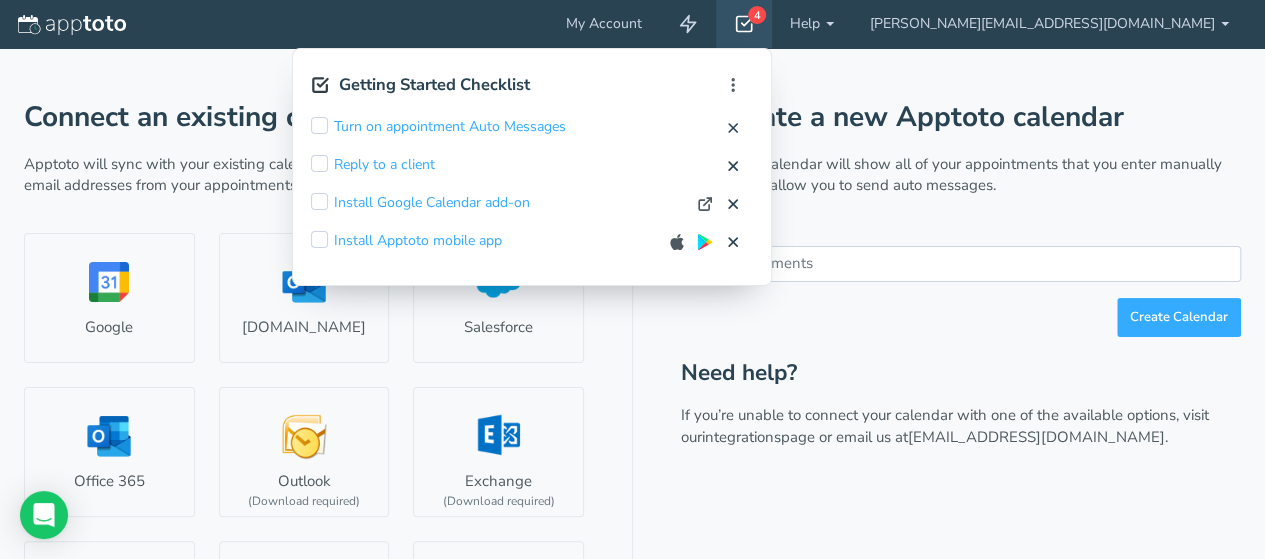 drag, startPoint x: 901, startPoint y: 132, endPoint x: 877, endPoint y: 130, distance: 24.083189 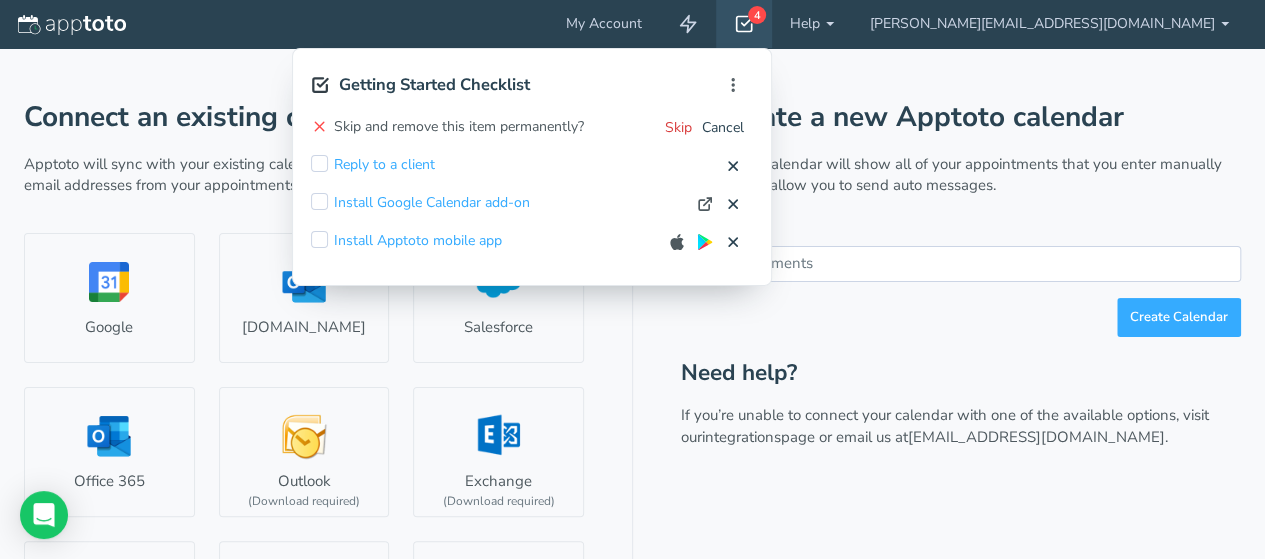 click on "Skip" at bounding box center (678, 127) 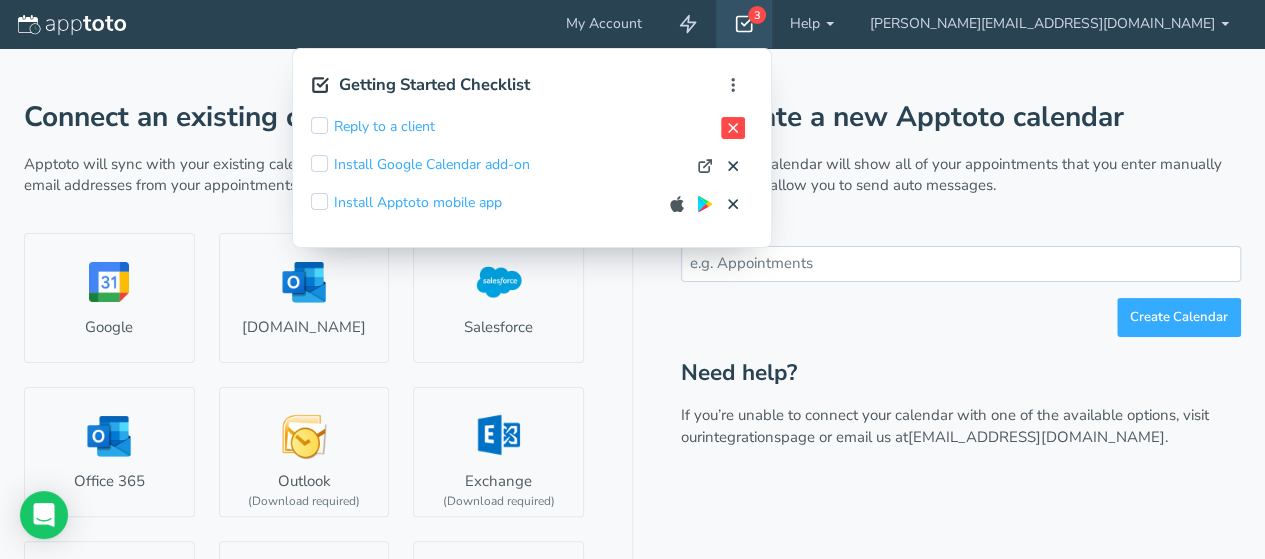 click 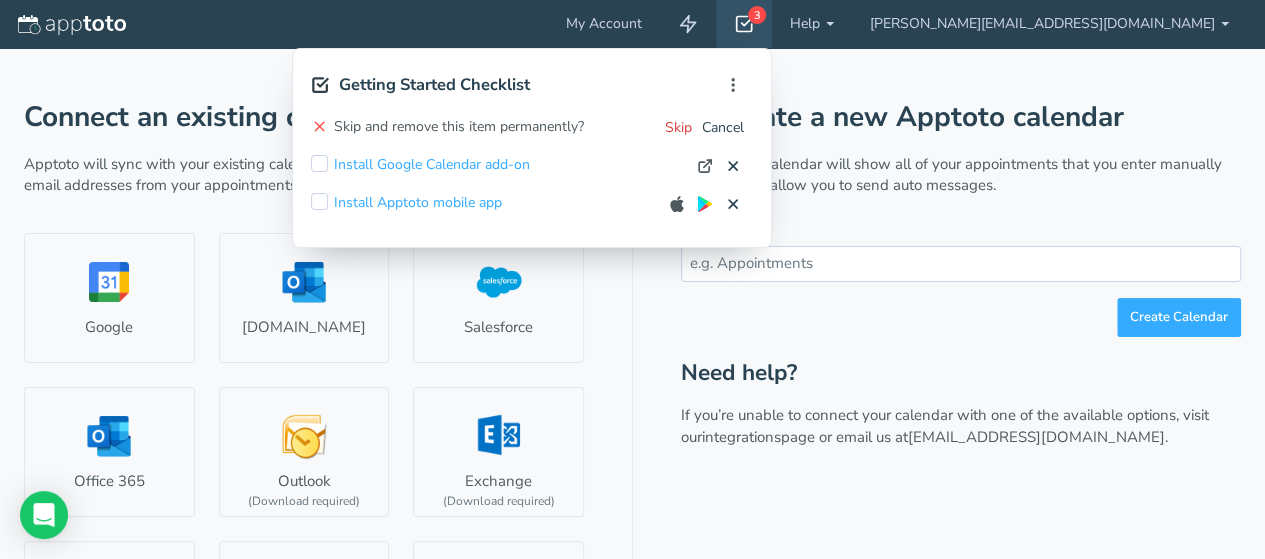click on "Skip" at bounding box center [678, 127] 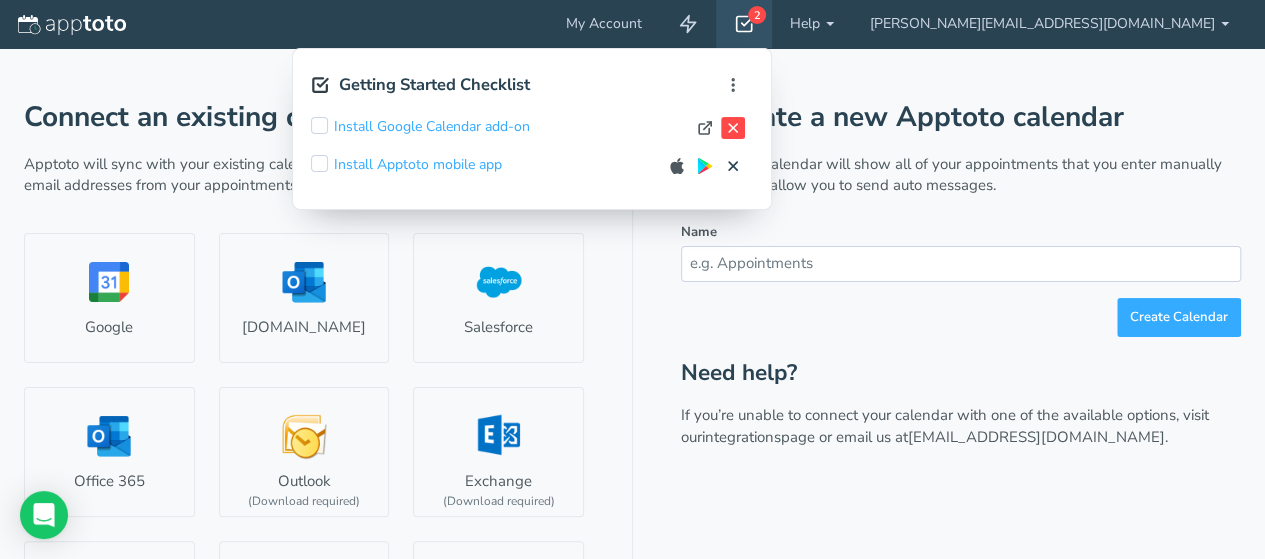 click at bounding box center (733, 128) 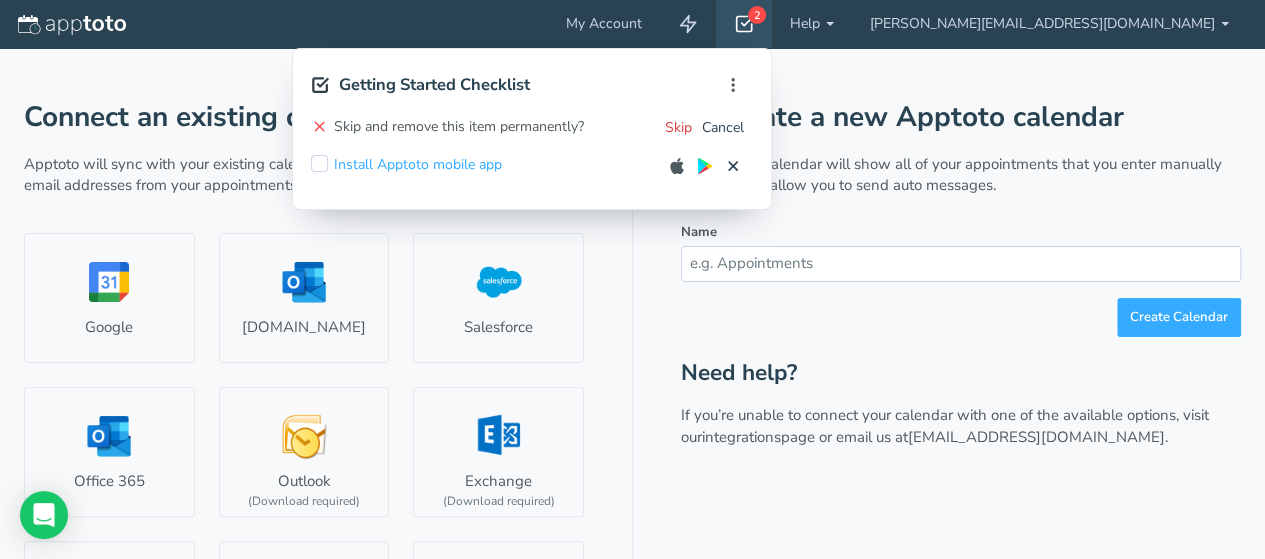 click on "Skip" at bounding box center [678, 127] 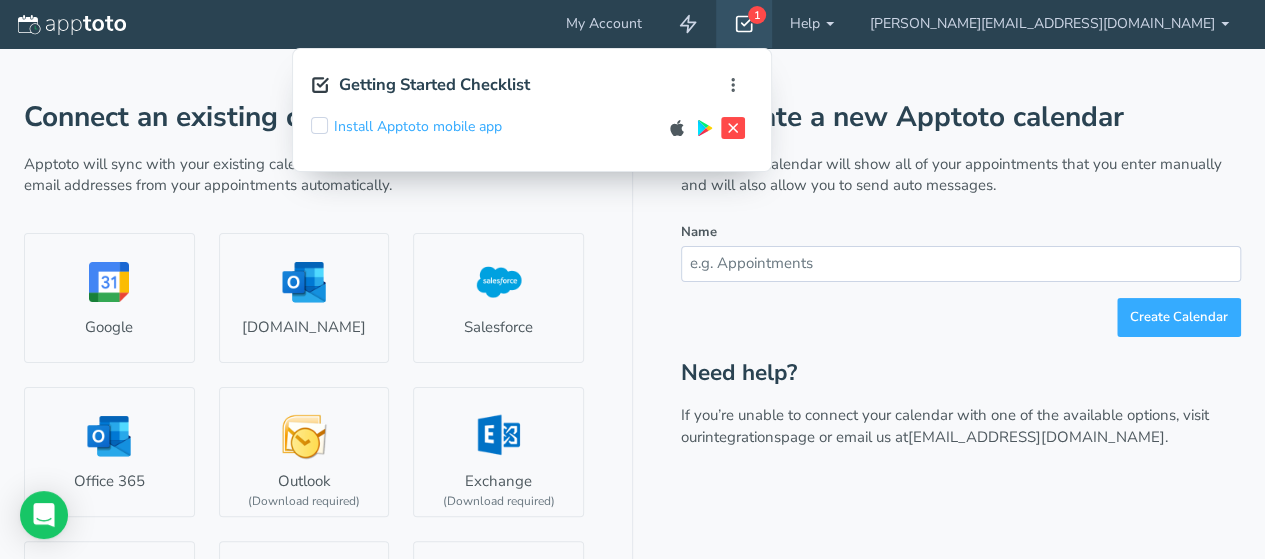 click 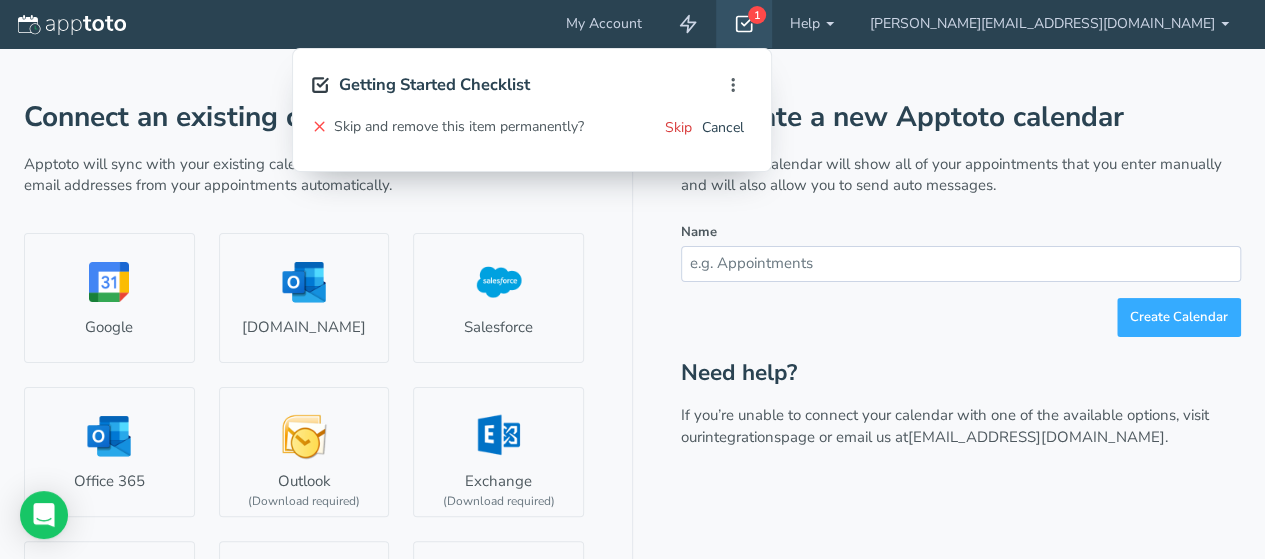 click on "Skip" at bounding box center (678, 127) 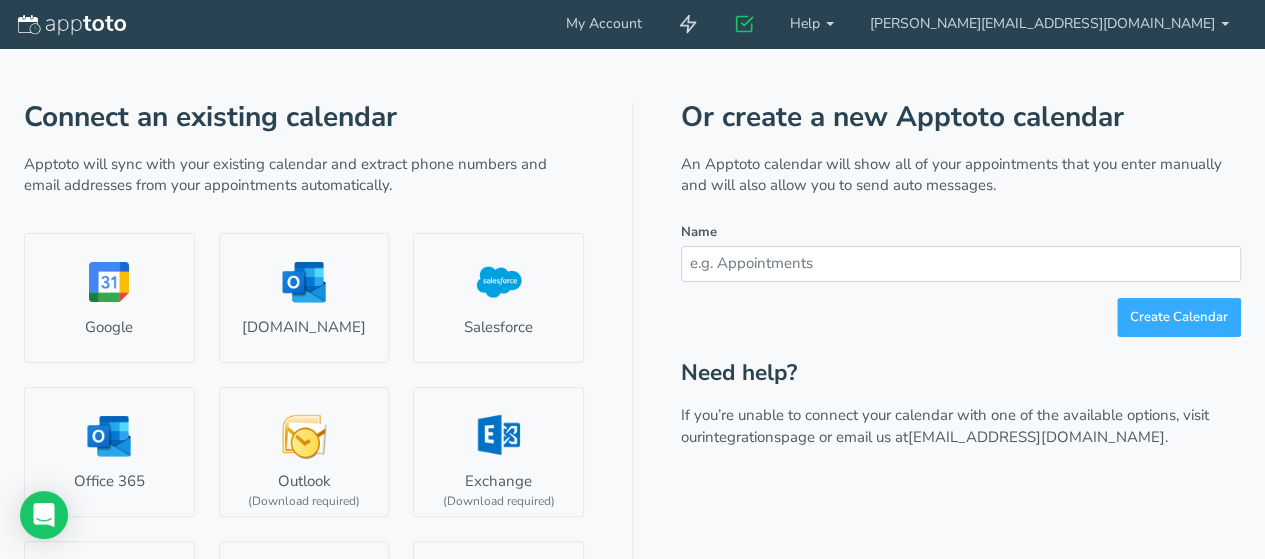 click on "Connect an existing calendar
Apptoto will sync with your existing calendar and extract phone numbers and email addresses from your appointments automatically.
Google
[DOMAIN_NAME]
Salesforce
Office 365
Outlook (Download required)
Exchange (Download required)
Clio
iCloud
[GEOGRAPHIC_DATA]
iCalendar
Import CSV
SQL Database (Download required)
Please wait while we connect to Google.
Please wait while we connect to Salesforce.
Please wait...
Please wait while we connect to Office 365.
Please tell us what type of calendar you would like to connect:
Is your calendar not listed above?
Chances are we can
still integrate with it
!
Please tell us what type of calendar you would like us to integrate with and we will
get back to you shortly!
Type of calendar:
Submit
Or create a new Apptoto calendar
Name" at bounding box center [632, 442] 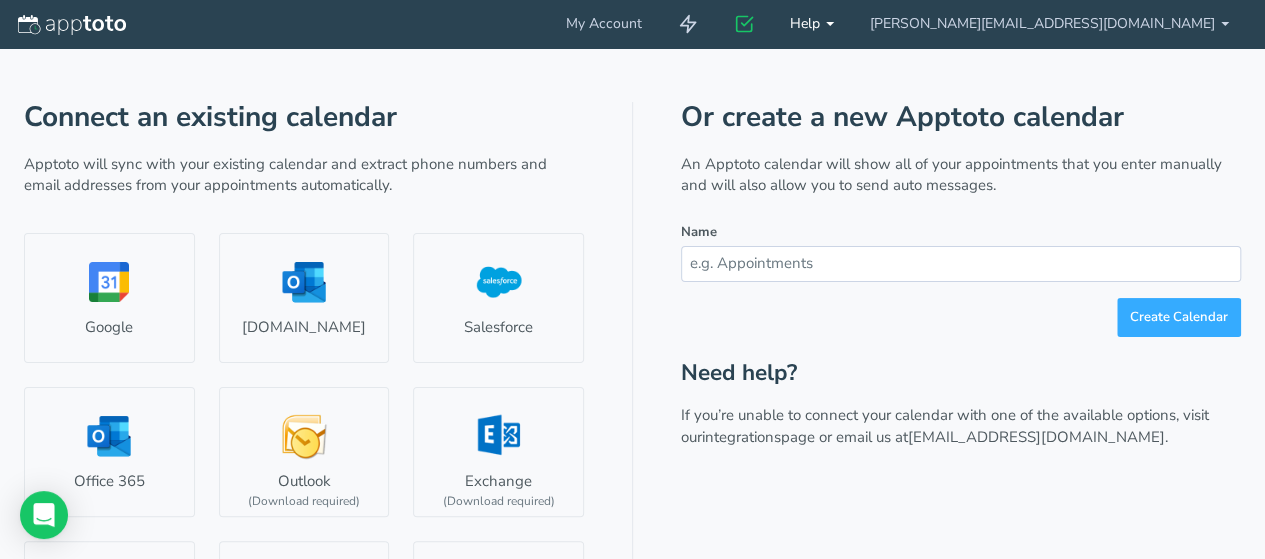 click on "Help" at bounding box center [812, 24] 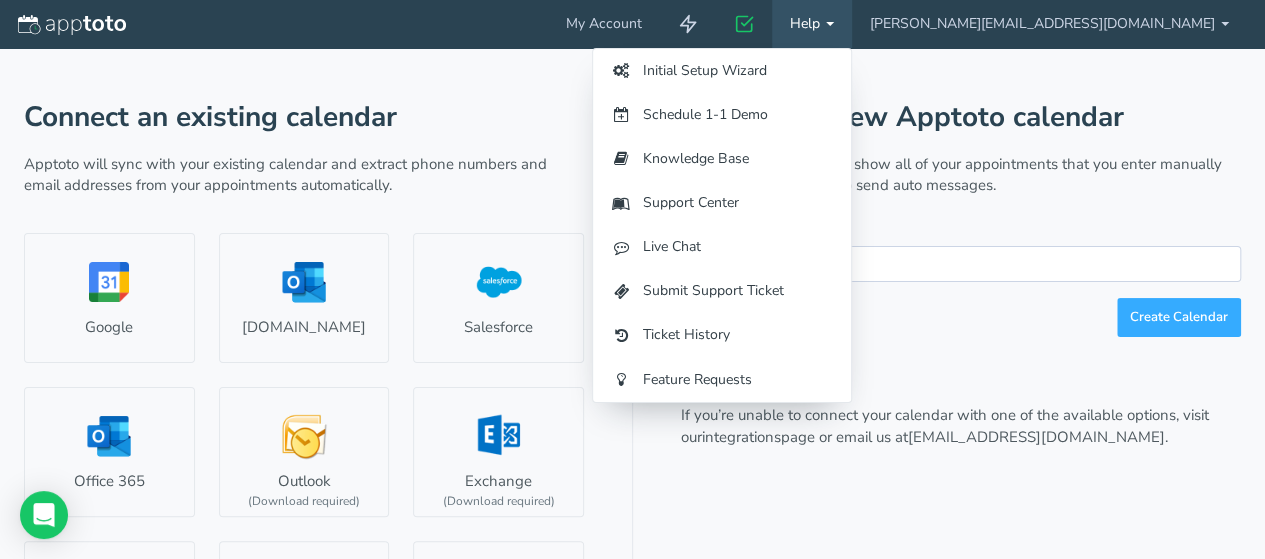 click on "Or create a new Apptoto calendar" at bounding box center (961, 117) 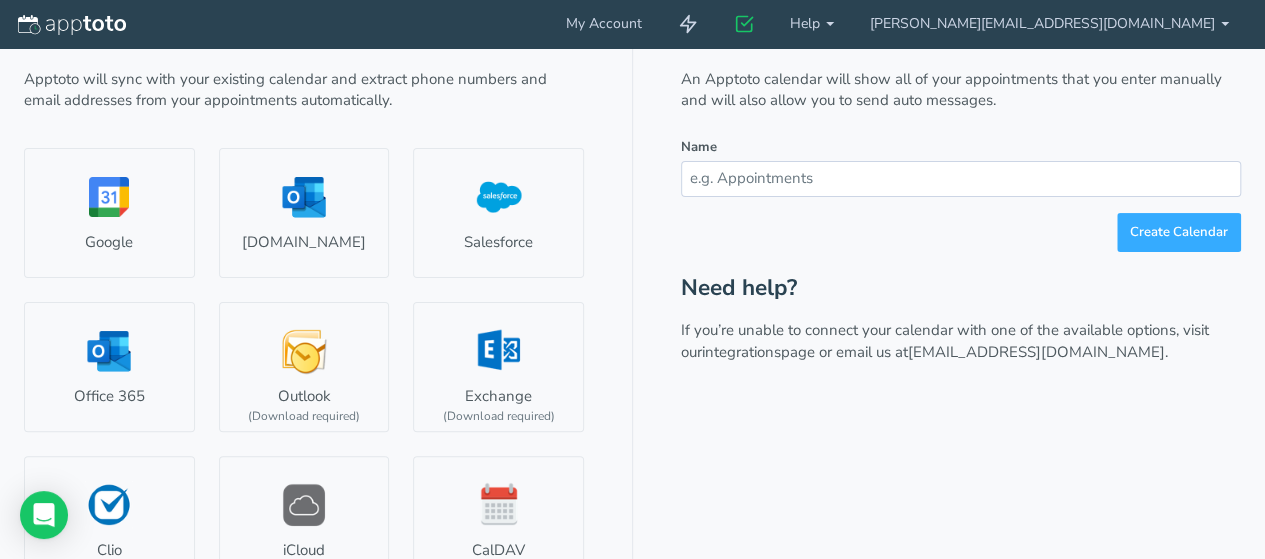 scroll, scrollTop: 0, scrollLeft: 0, axis: both 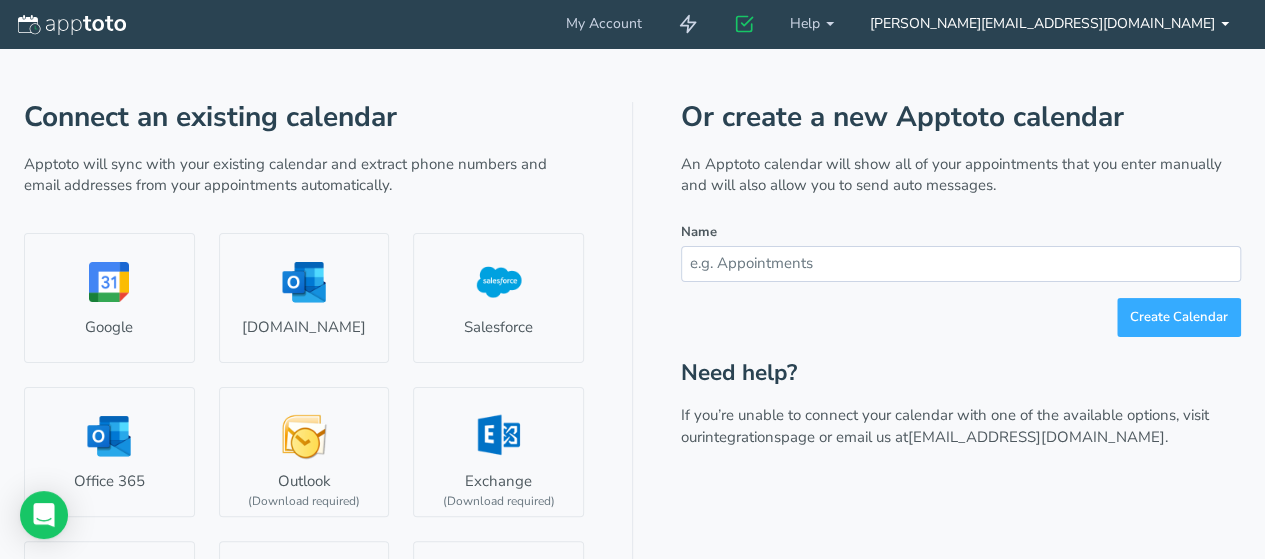 click on "[PERSON_NAME][EMAIL_ADDRESS][DOMAIN_NAME]" at bounding box center (1049, 24) 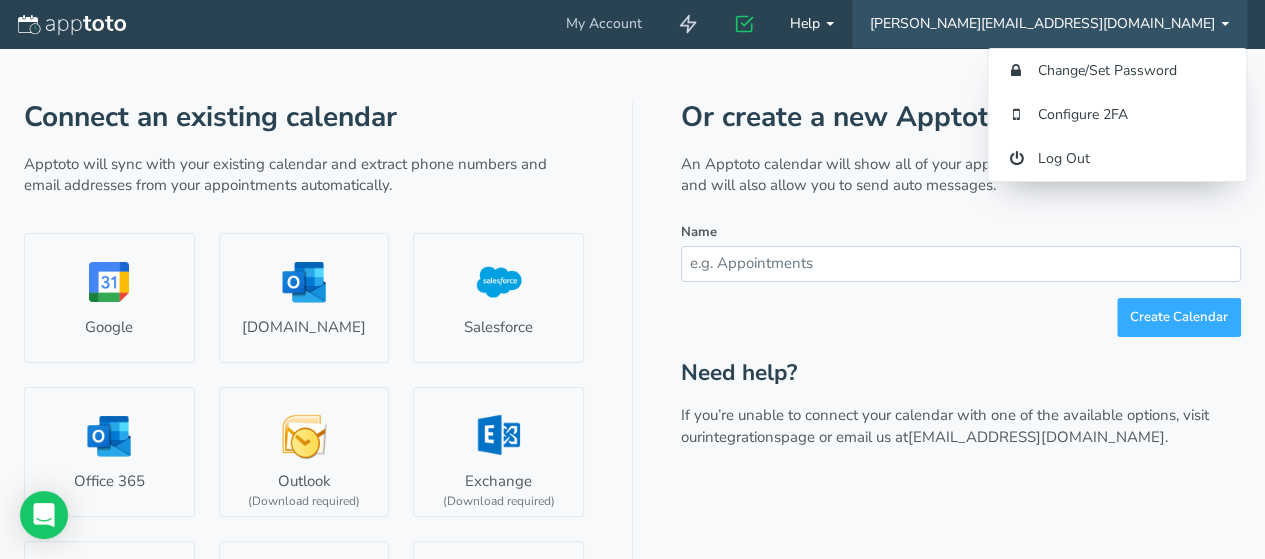 click on "Help" at bounding box center [812, 24] 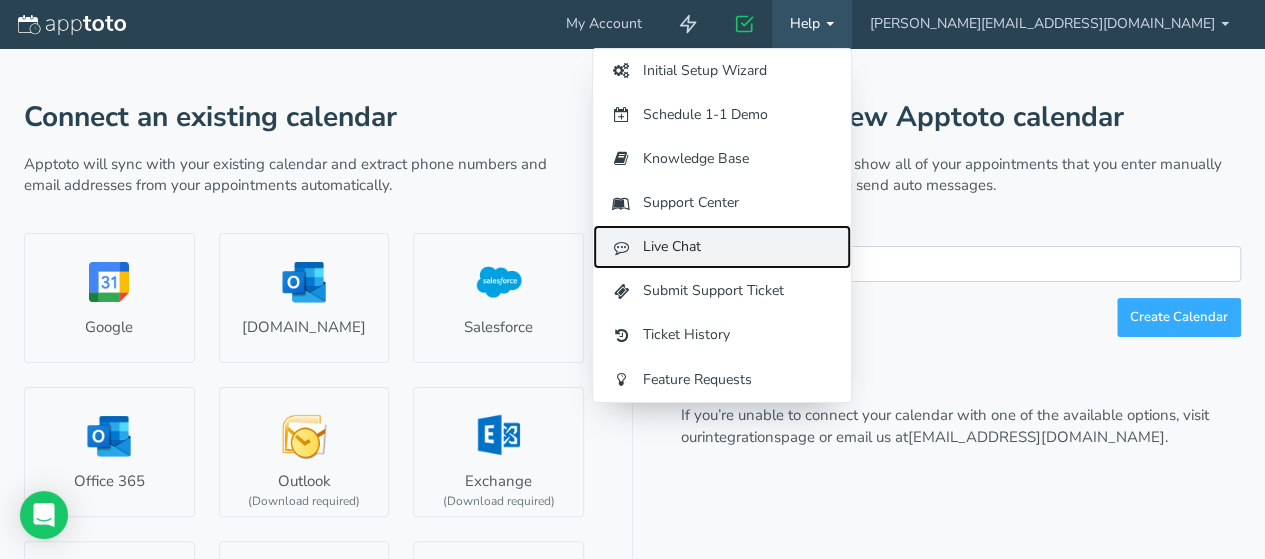 click on "Live Chat" at bounding box center (722, 247) 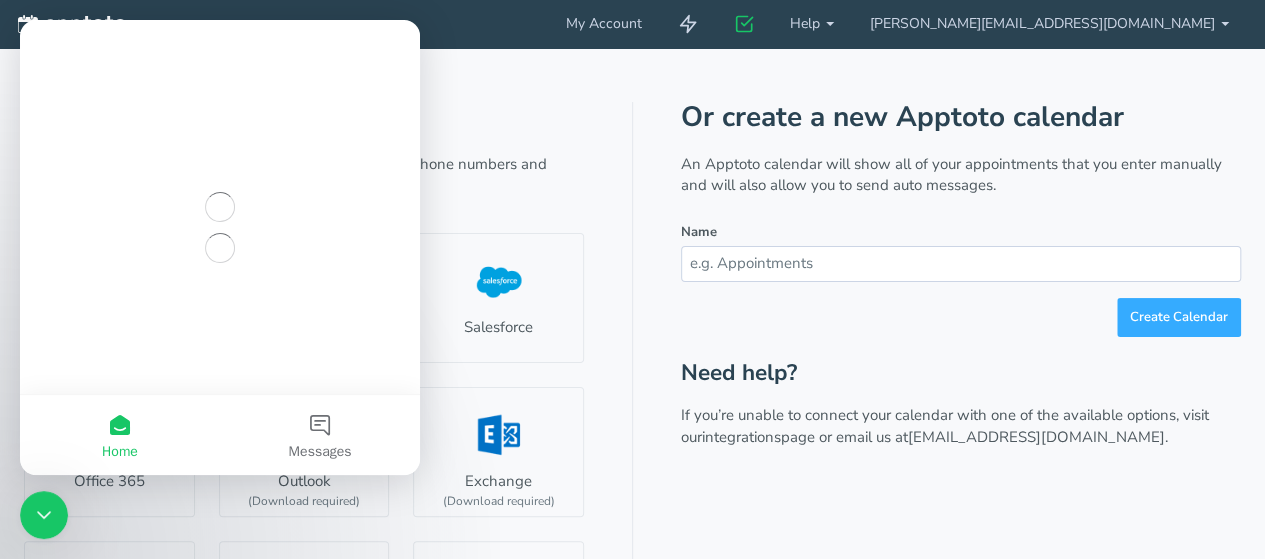 scroll, scrollTop: 0, scrollLeft: 0, axis: both 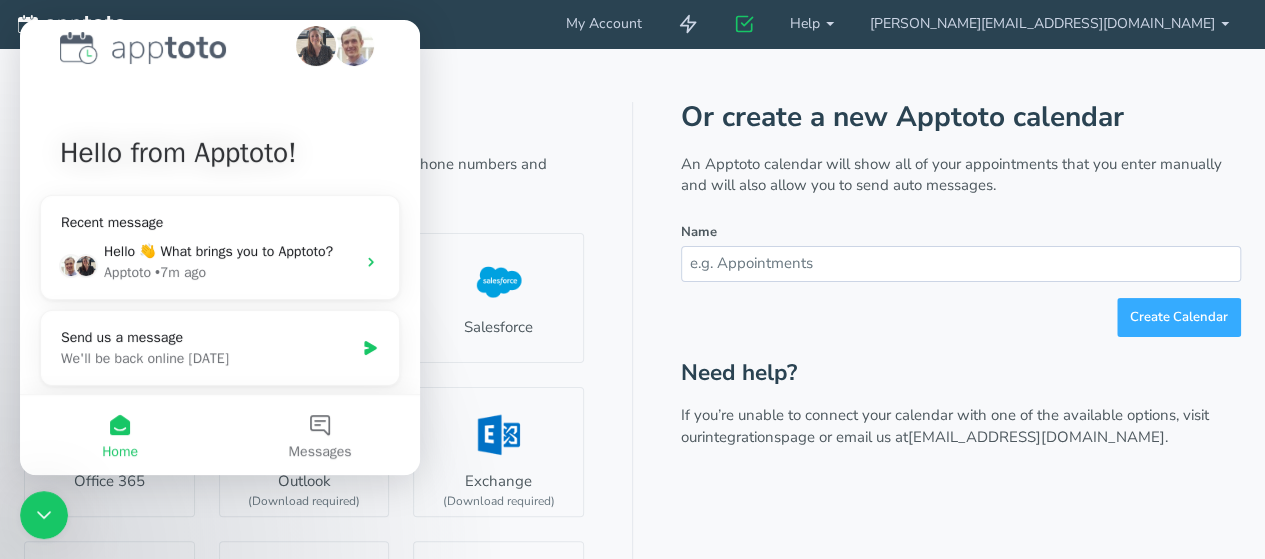 click on "Or create a new Apptoto calendar
An Apptoto calendar will show all of your appointments that you enter manually and will also allow you to send auto messages.
Name
Create Calendar
Need help?
If you’re unable to connect your calendar with one of the available options, visit our
integrations
page or email us at
[EMAIL_ADDRESS][DOMAIN_NAME]." at bounding box center (961, 469) 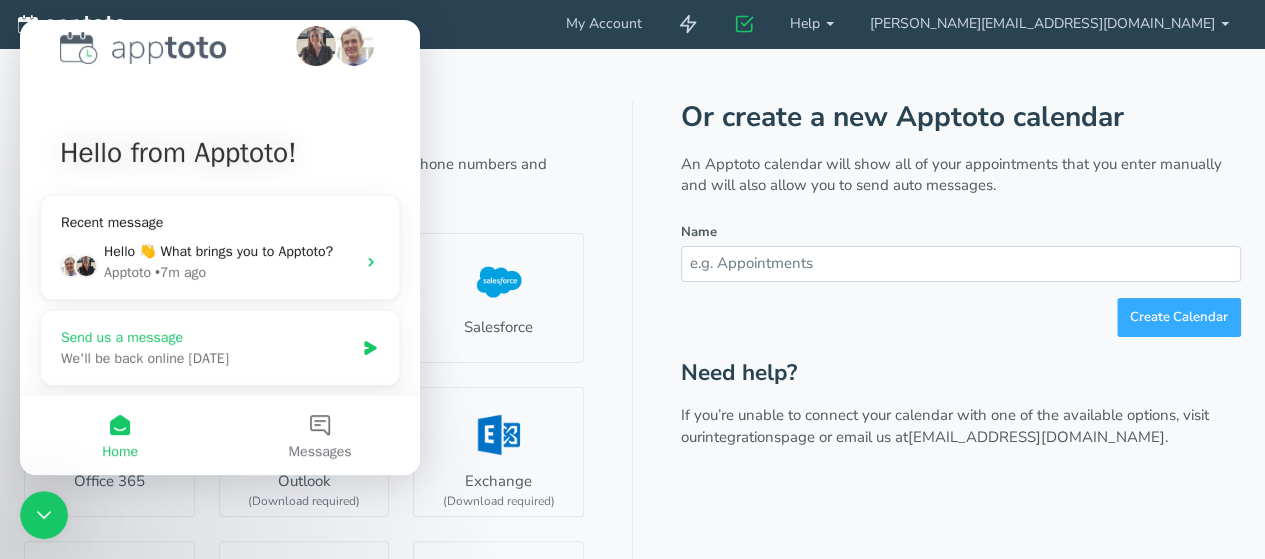 click 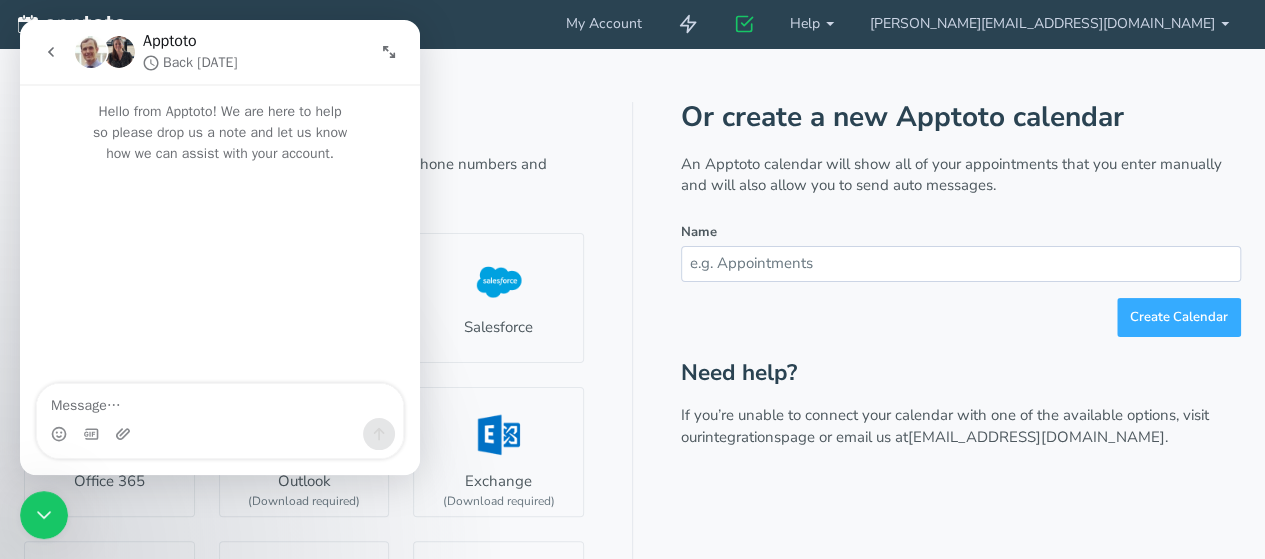 click at bounding box center [220, 401] 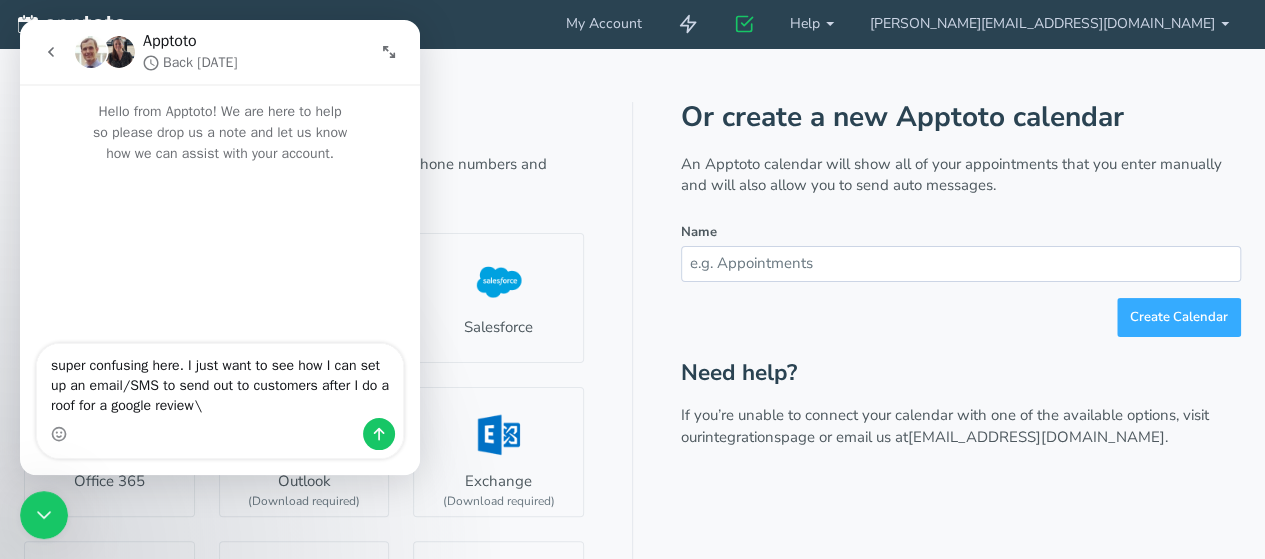 type on "super confusing here. I just want to see how I can set up an email/SMS to send out to customers after I do a roof for a google review\" 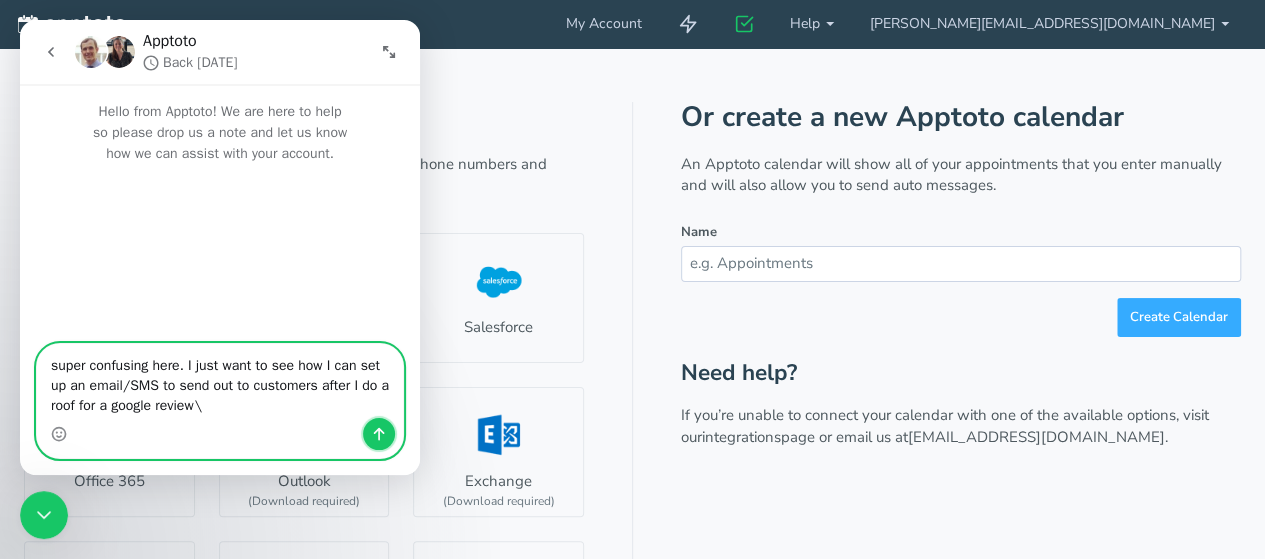 click 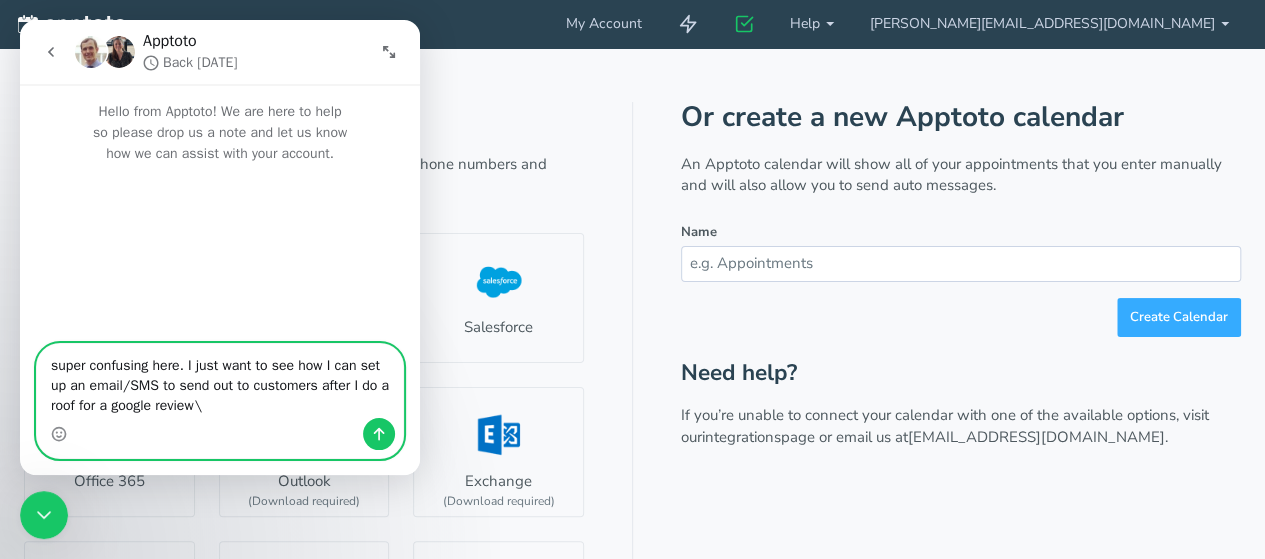 type 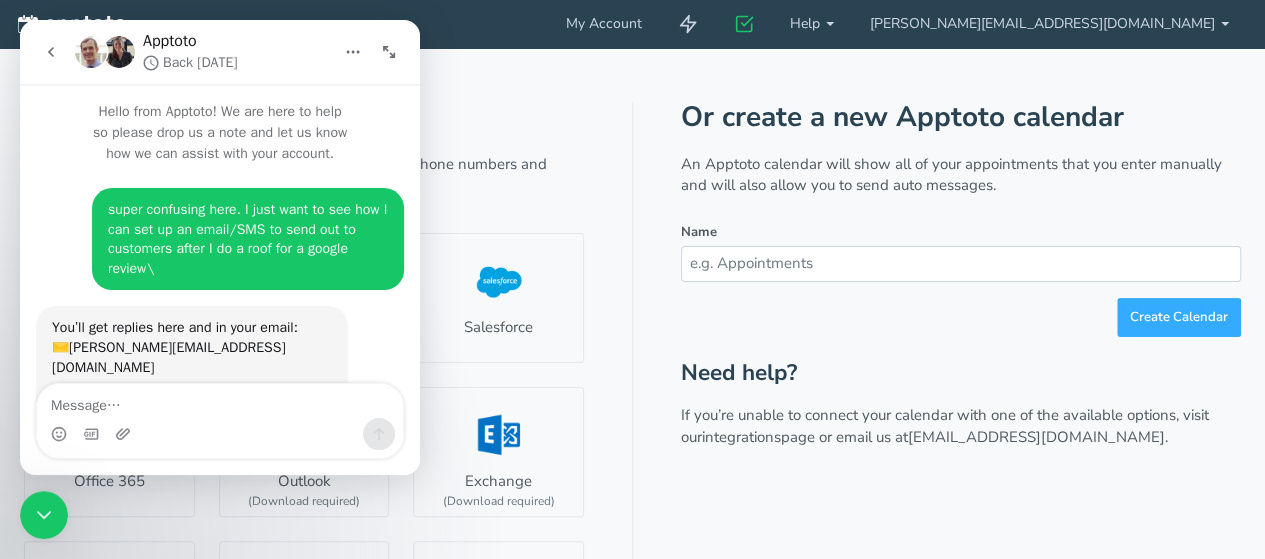 scroll, scrollTop: 131, scrollLeft: 0, axis: vertical 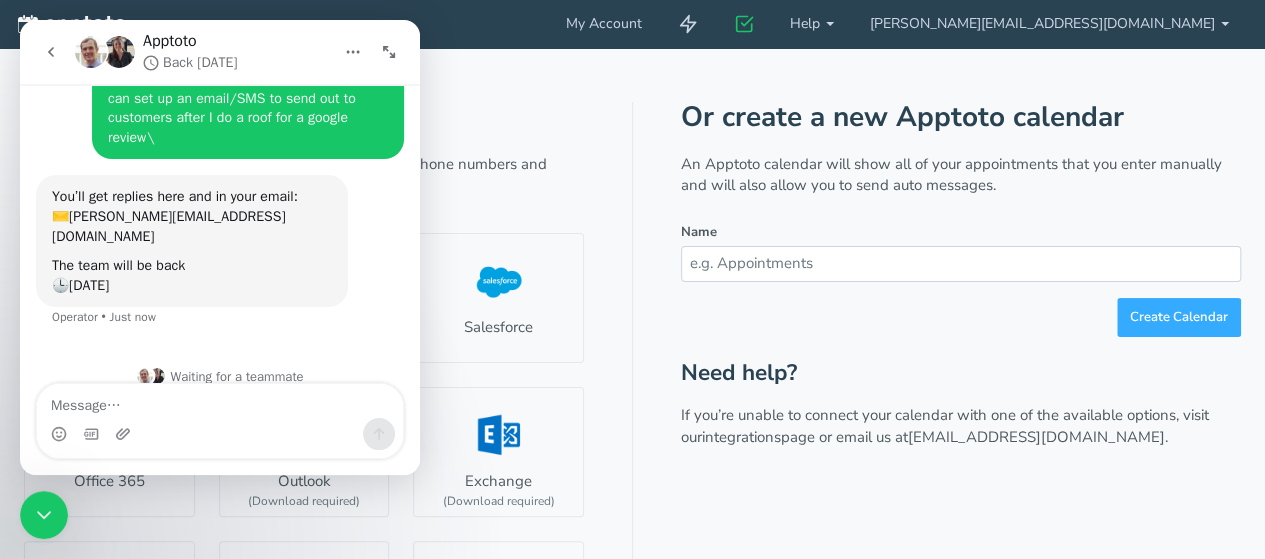 click at bounding box center (389, 52) 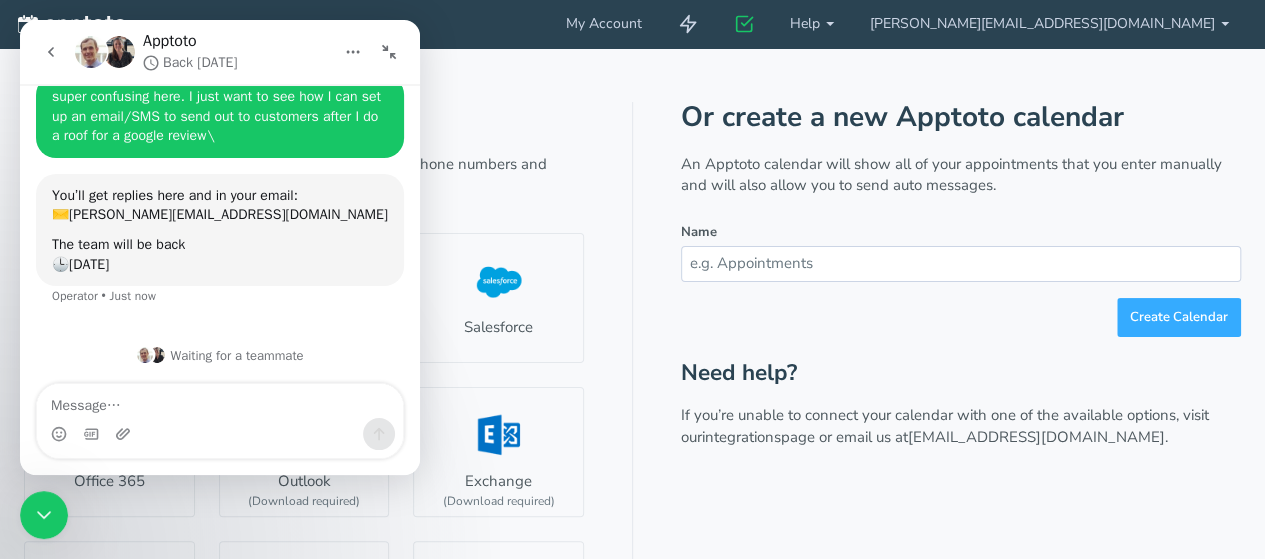 scroll, scrollTop: 71, scrollLeft: 0, axis: vertical 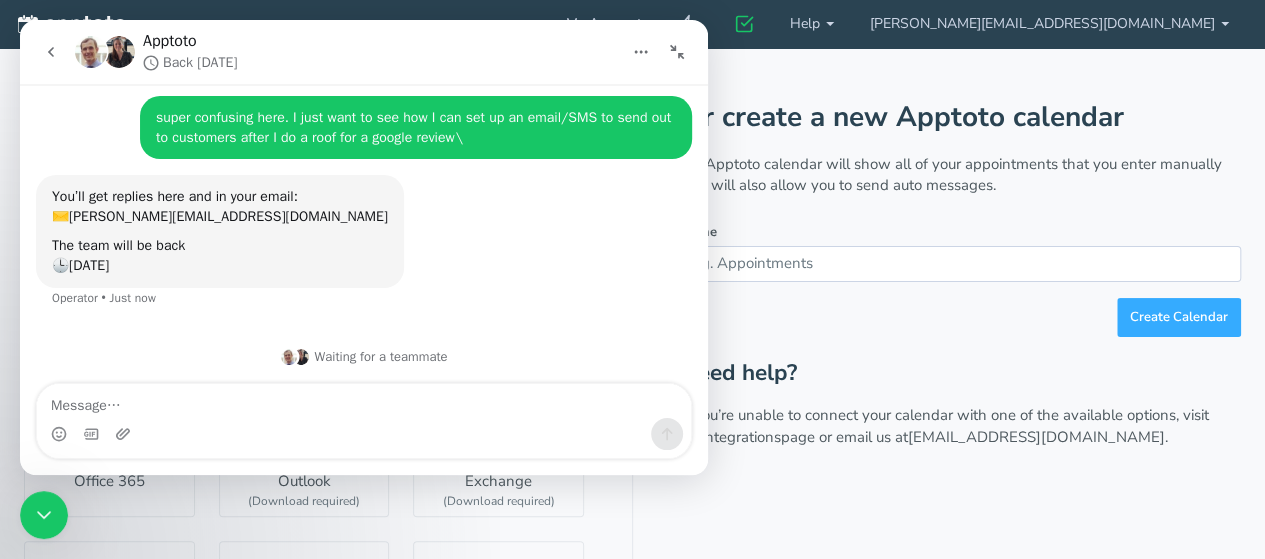 click at bounding box center [677, 52] 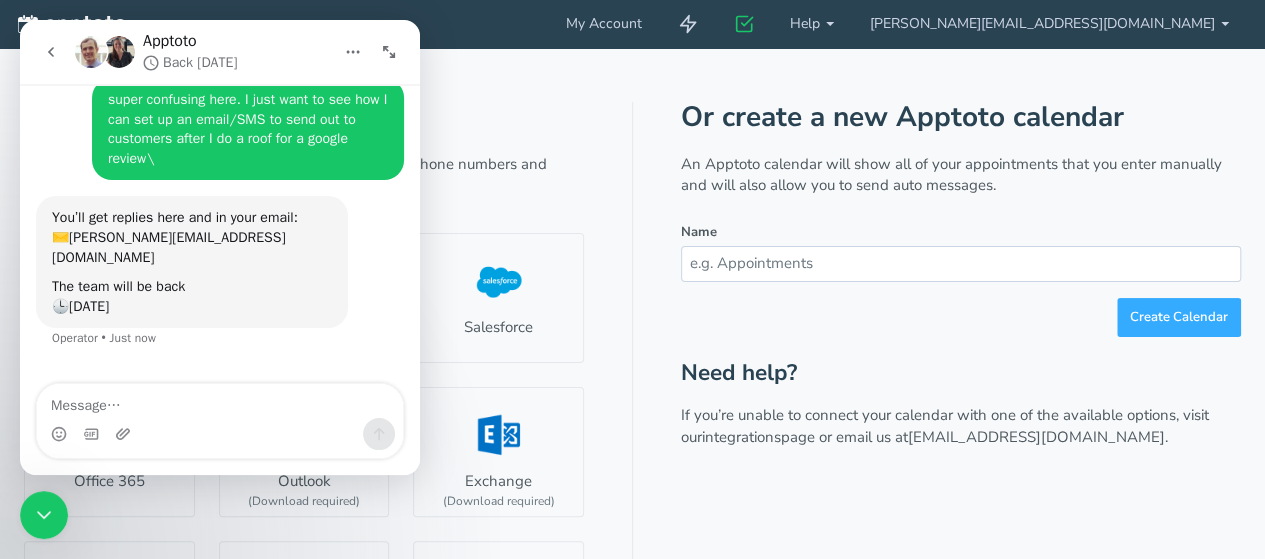 scroll, scrollTop: 131, scrollLeft: 0, axis: vertical 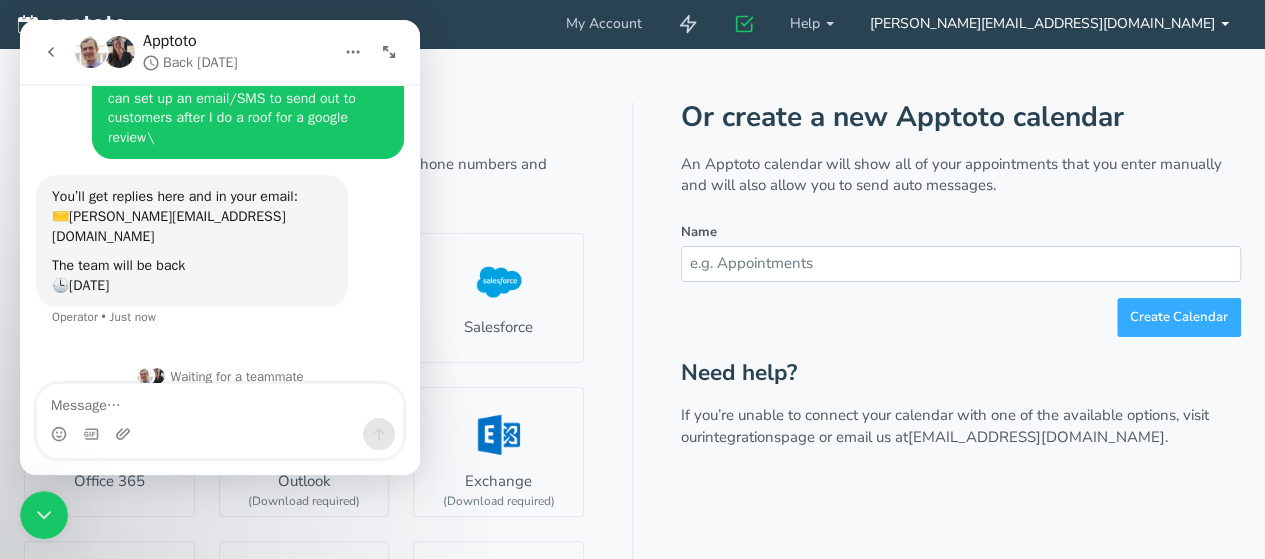 click on "[PERSON_NAME][EMAIL_ADDRESS][DOMAIN_NAME]" at bounding box center (1049, 24) 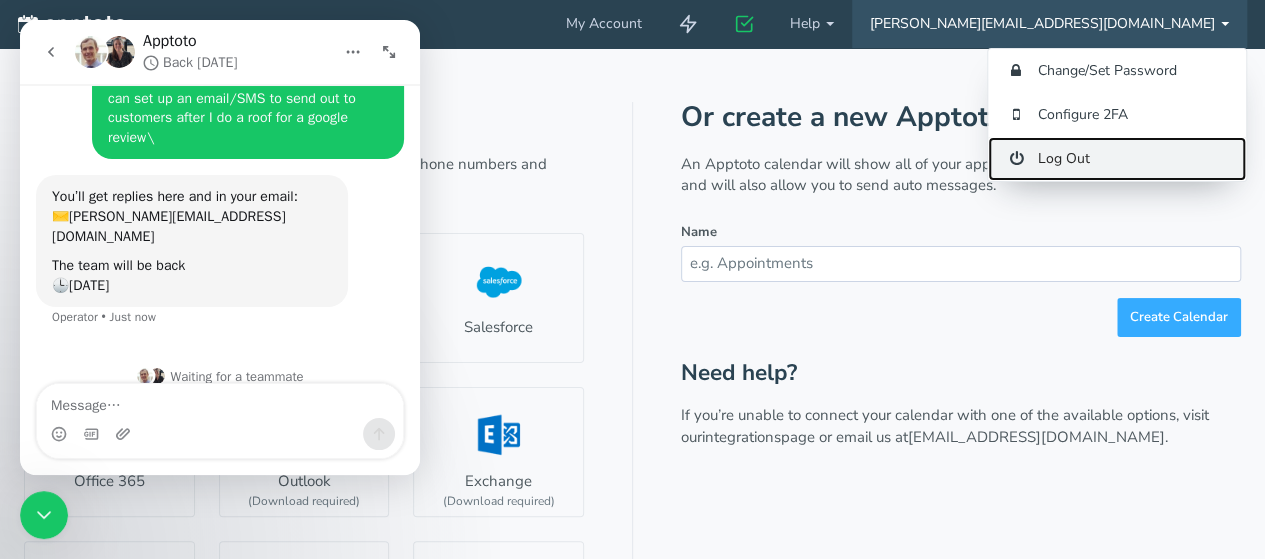 click on "Log Out" at bounding box center [1117, 159] 